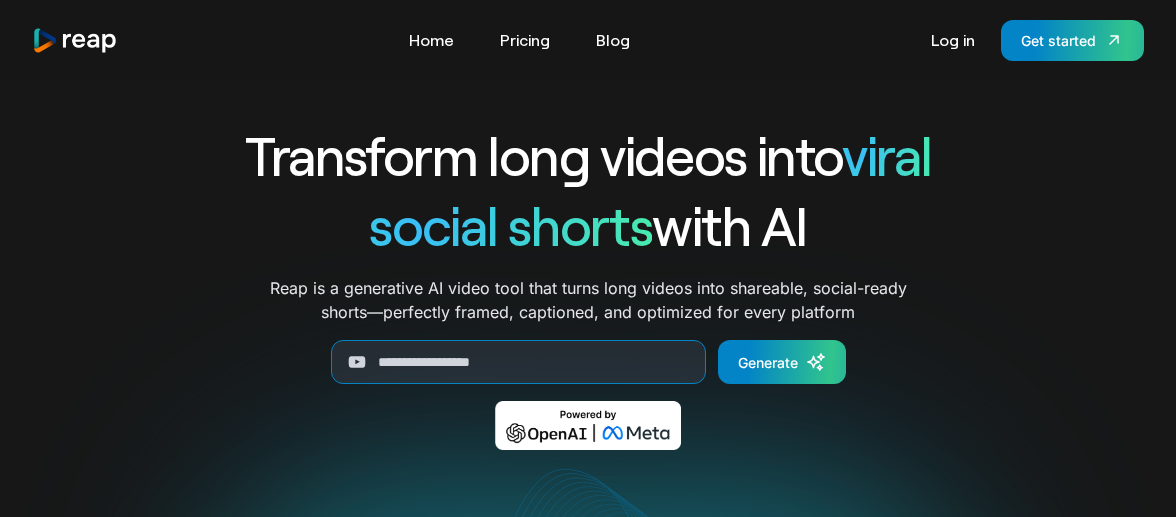 scroll, scrollTop: 0, scrollLeft: 0, axis: both 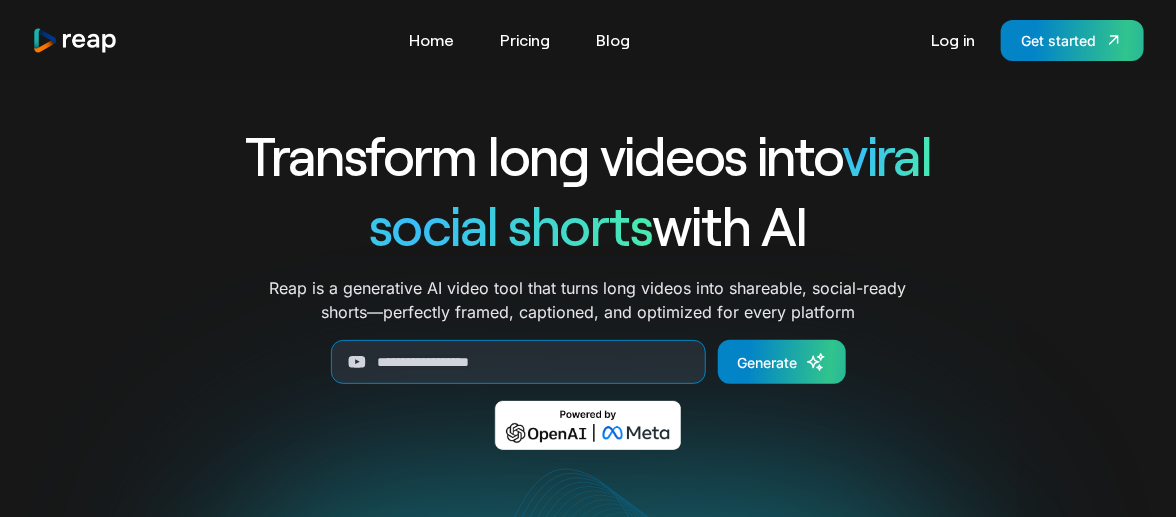 click on "Transform long videos into  viral social shorts  with AI Reap is a generative AI video tool that turns long videos into shareable, social-ready shorts—perfectly framed, captioned, and optimized for every platform
Generate
Thank you! Your submission has been received! Oops! Something went wrong while submitting the form.
Your browser does not support the video tag." at bounding box center [588, 561] 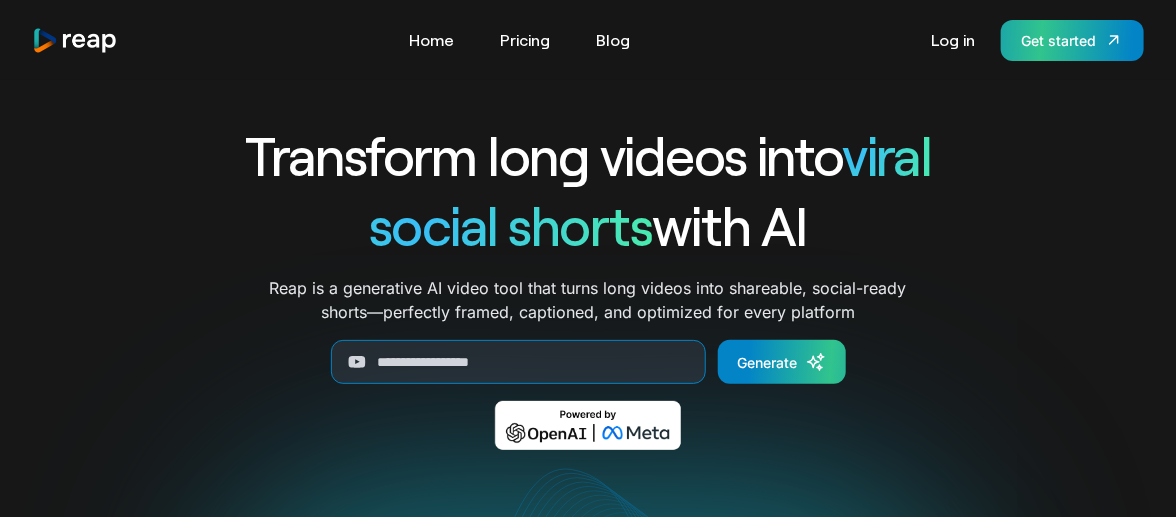 click on "Get started" at bounding box center (1058, 40) 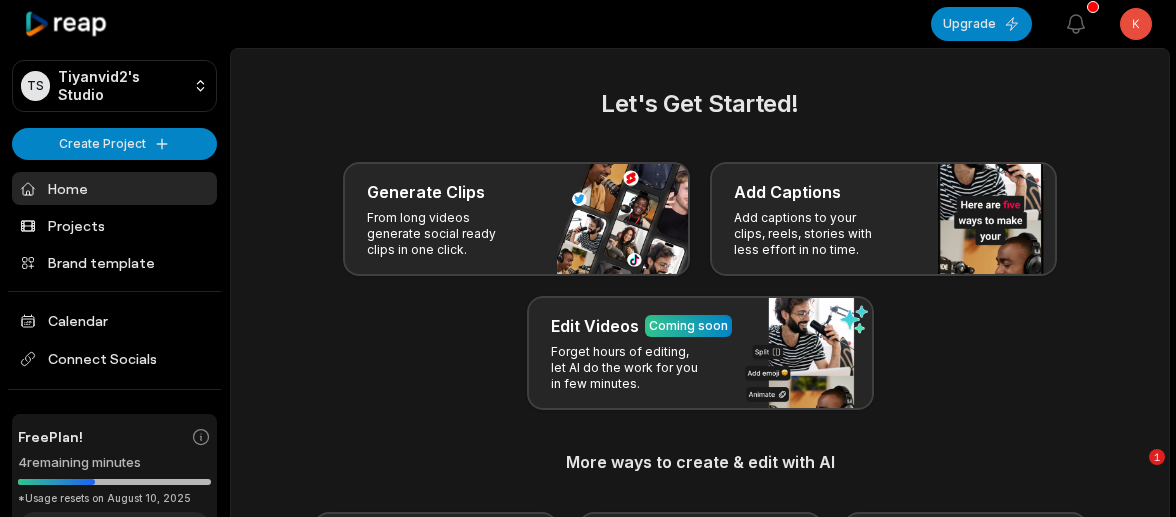 scroll, scrollTop: 0, scrollLeft: 0, axis: both 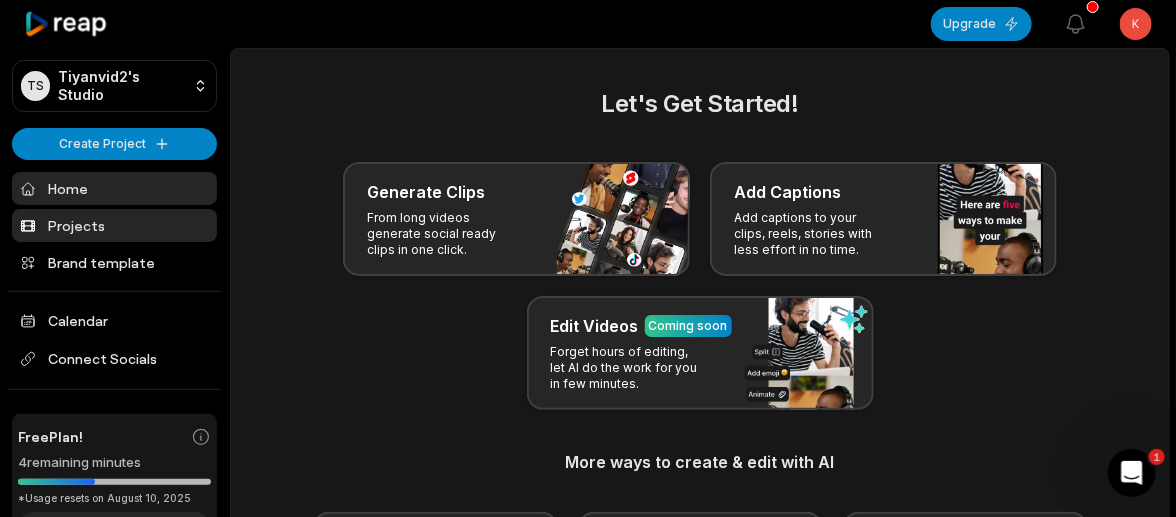 click on "Projects" at bounding box center [114, 225] 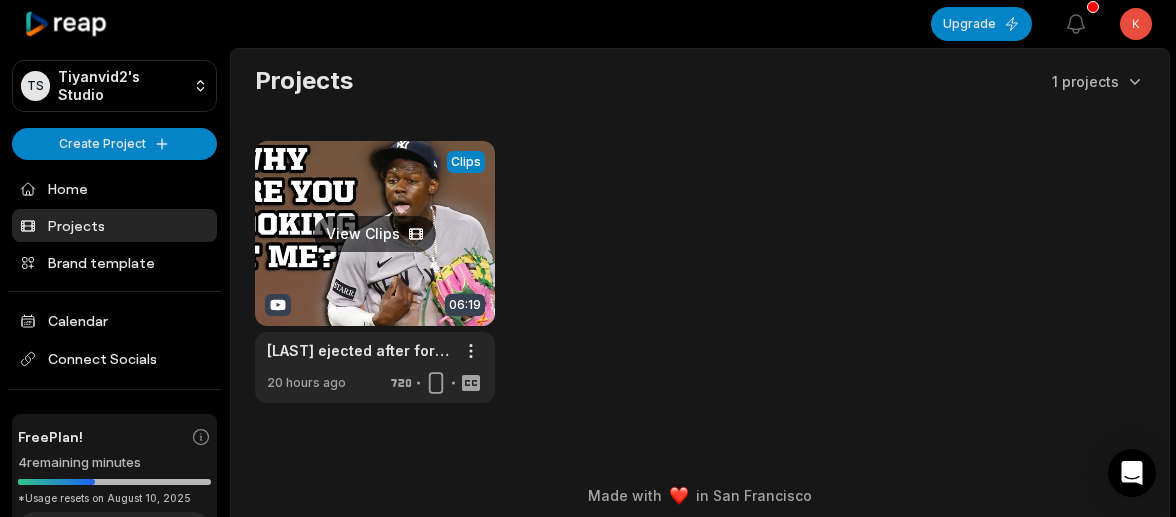 scroll, scrollTop: 0, scrollLeft: 0, axis: both 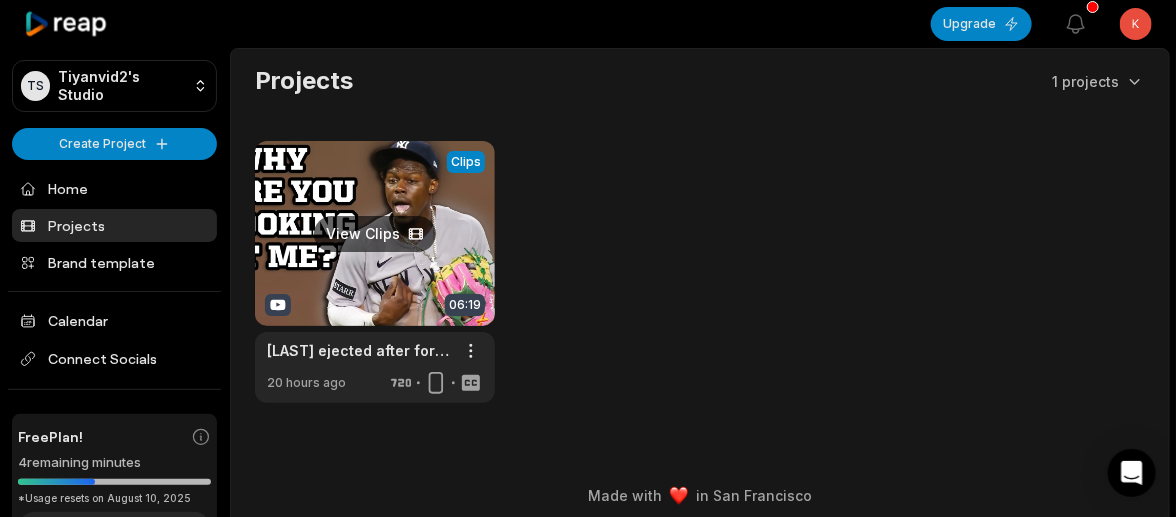 click at bounding box center (375, 272) 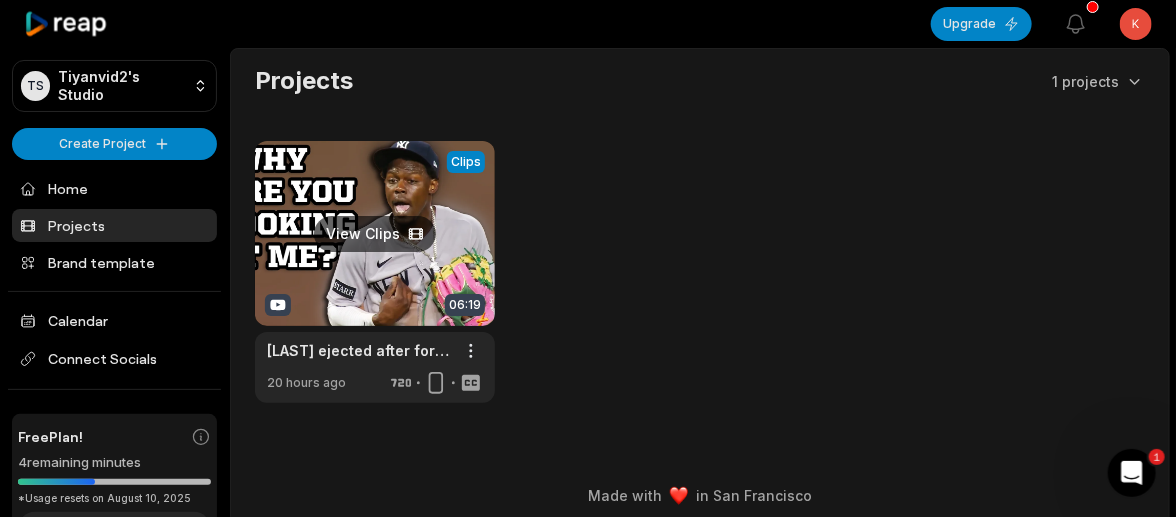 scroll, scrollTop: 0, scrollLeft: 0, axis: both 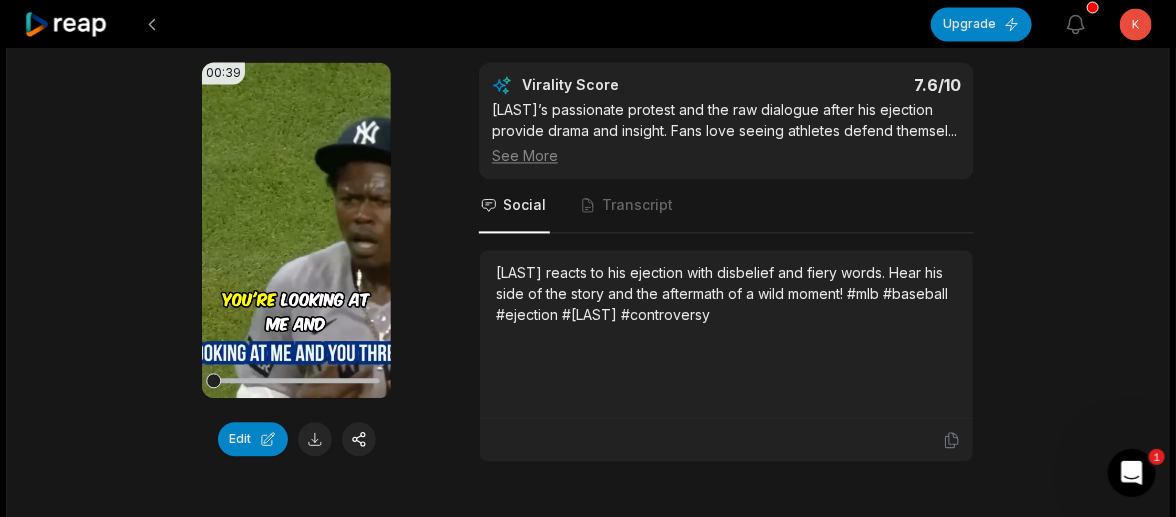click on "00:39 Your browser does not support mp4 format. Edit Virality Score 7.6 /10 Jazz’s passionate protest and the raw dialogue after his ejection provide drama and insight. Fans love seeing athletes defend themsel ...   See More Social Transcript Jazz Chisholm reacts to his ejection with disbelief and fiery words. Hear his side of the story and the aftermath of a wild moment! #mlb #baseball #ejection #jazzchisholm #controversy" at bounding box center [588, 262] 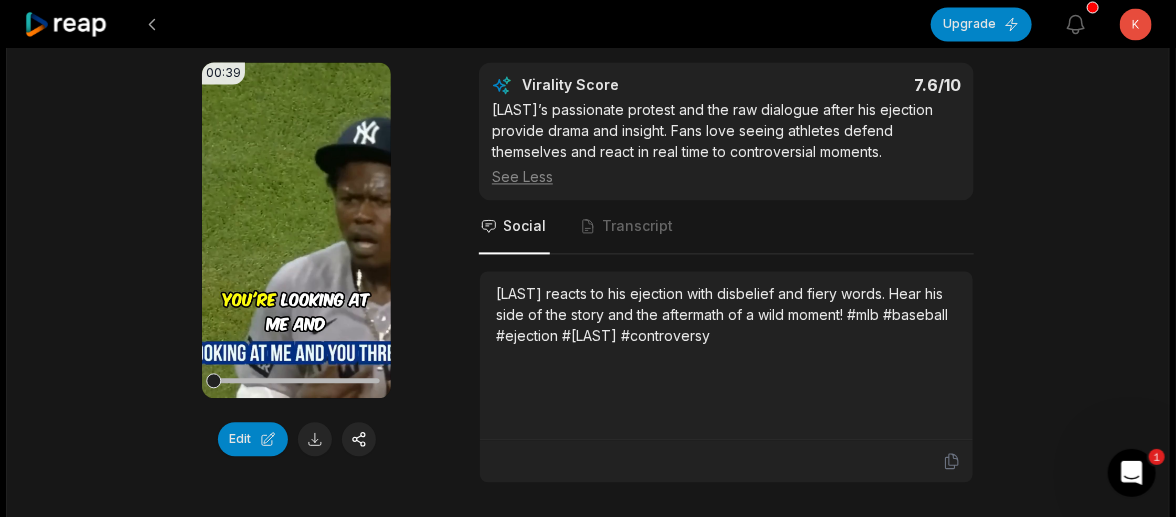 scroll, scrollTop: 1899, scrollLeft: 0, axis: vertical 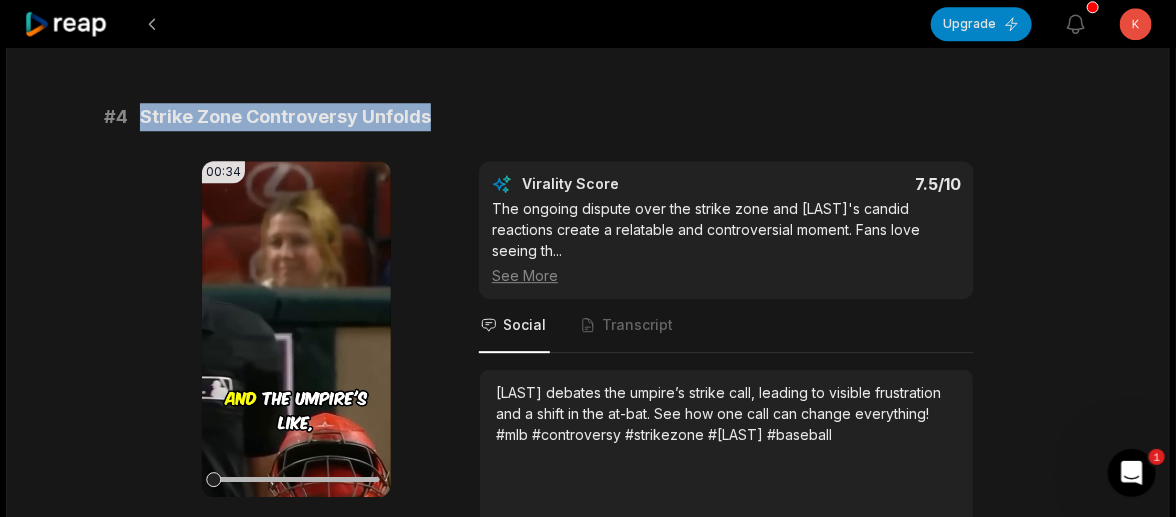 drag, startPoint x: 438, startPoint y: 113, endPoint x: 139, endPoint y: 104, distance: 299.1354 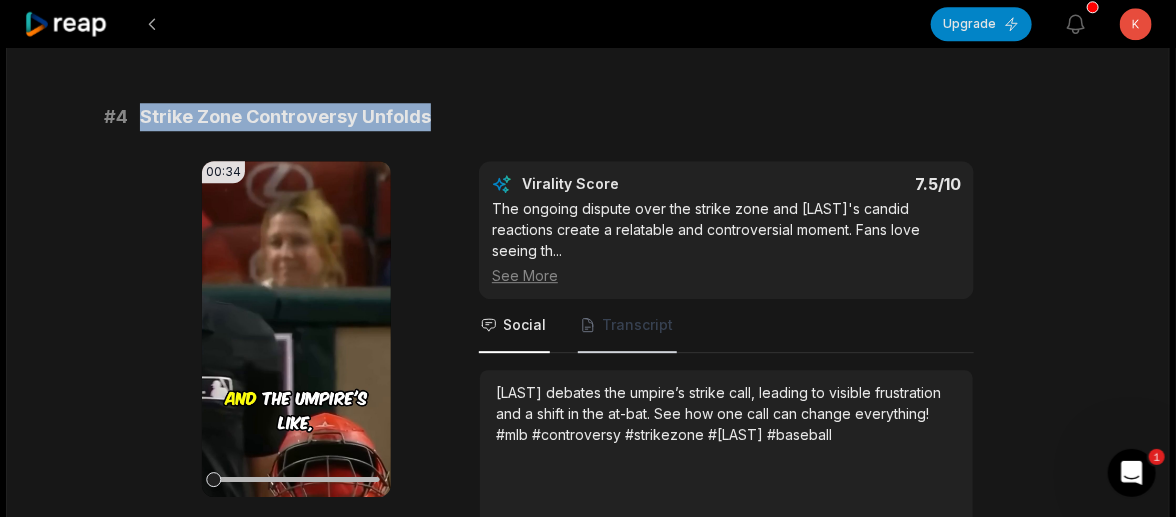drag, startPoint x: 75, startPoint y: 286, endPoint x: 589, endPoint y: 308, distance: 514.4706 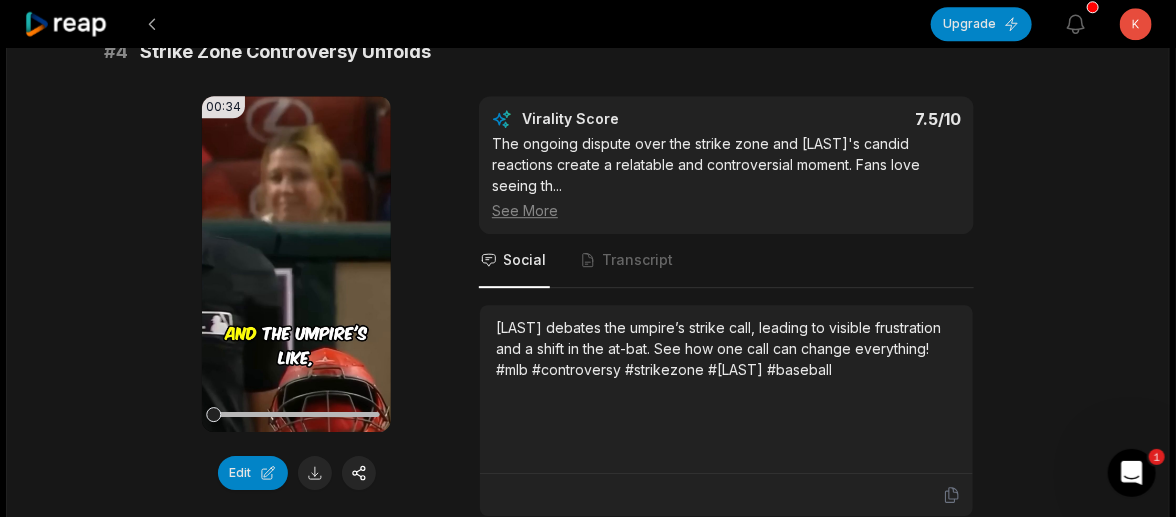 scroll, scrollTop: 2000, scrollLeft: 0, axis: vertical 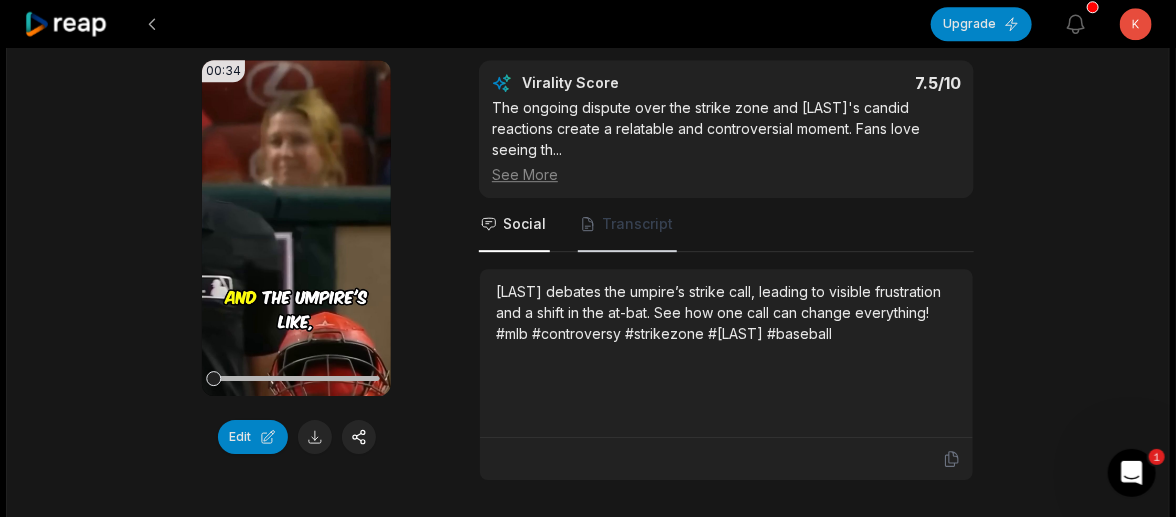 click on "Transcript" at bounding box center (637, 224) 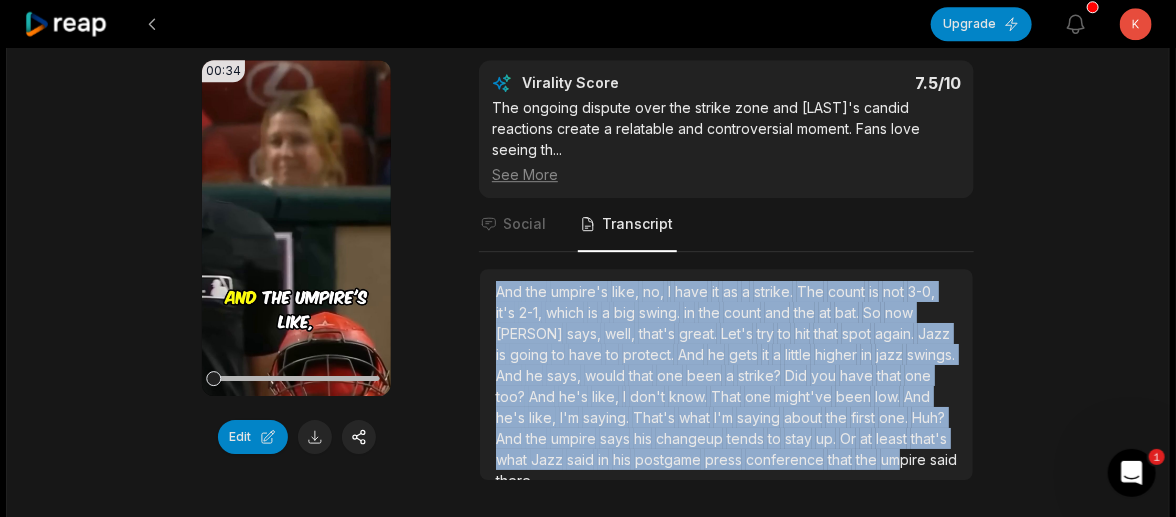 scroll, scrollTop: 10, scrollLeft: 0, axis: vertical 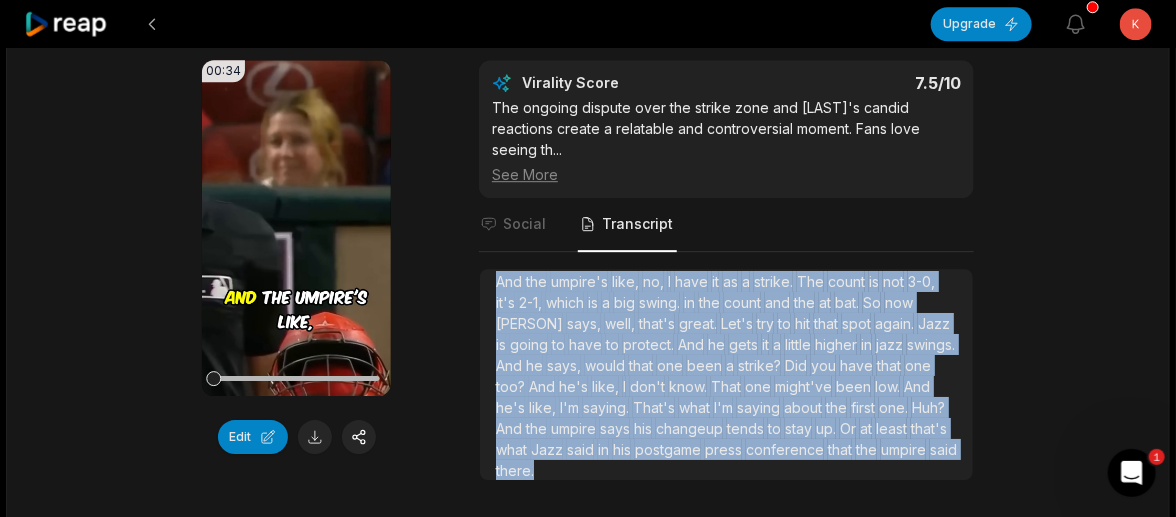 drag, startPoint x: 498, startPoint y: 266, endPoint x: 859, endPoint y: 406, distance: 387.19632 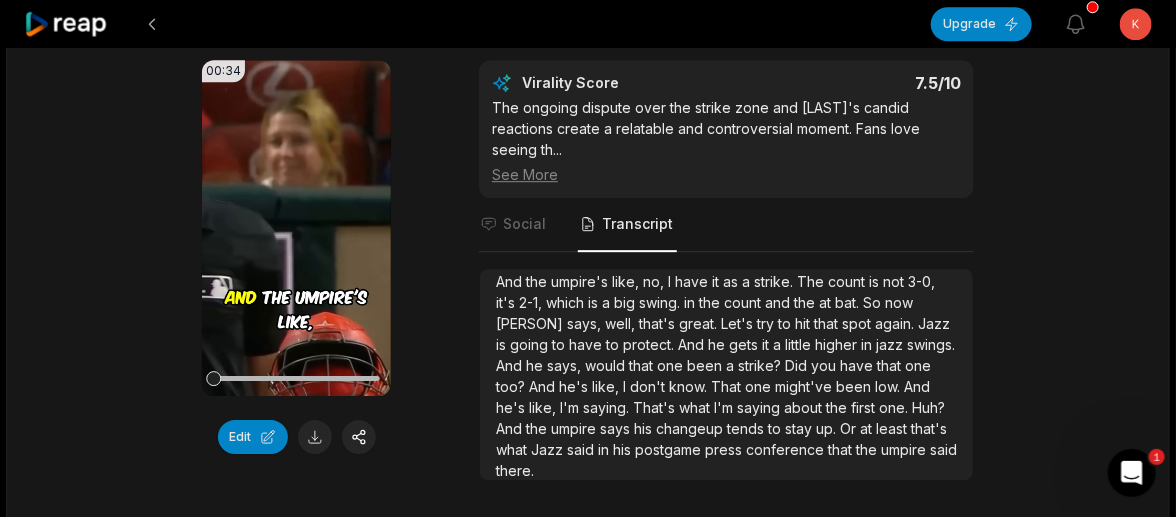 click on "06:19 Jazz Chisholm ejected after former teammate Jose Trevino encourages the umpire to do it, a breakdown 20 hours ago English en 00:00  -  06:19 Portrait 60   fps Beasty # 1 Trevino’s Prank Leads to Ejection 00:40 Your browser does not support mp4 format. Edit Virality Score 8.2 /10 This is the most viral segment: a teammate’s prank directly causes an ejection, blending humor, surprise, and controversy. The unexpe ...   See More Social Transcript Former teammate Jose Trevino playfully nudges the umpire, leading to Jazz Chisholm’s shocking ejection. Friendship, pranks, and chaos collide! #mlb #baseball #ejection #trevino #jazzchisholm # 2 Redemption: Jazz’s Home Run Statement 00:33 Your browser does not support mp4 format. Edit Virality Score 8 /10 This redemption arc, where Jazz responds to the previous night’s drama with a home run and playful banter, is highly satisfying and u ...   See More Social Transcript # 3 Ejection Fallout: Jazz’s Side of Story 00:39 Edit Virality Score 7.6 /10   Social" at bounding box center [588, 503] 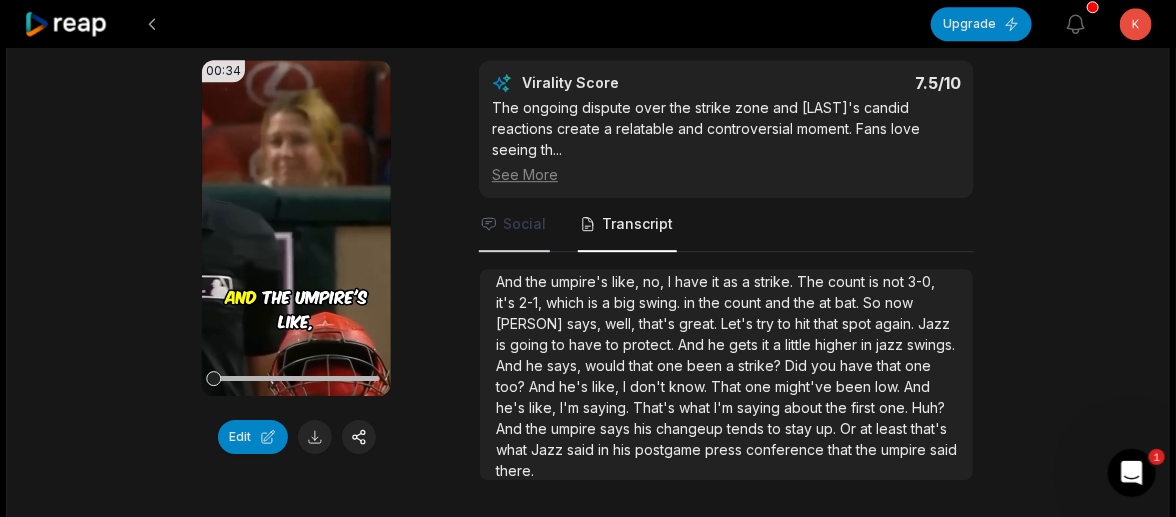click 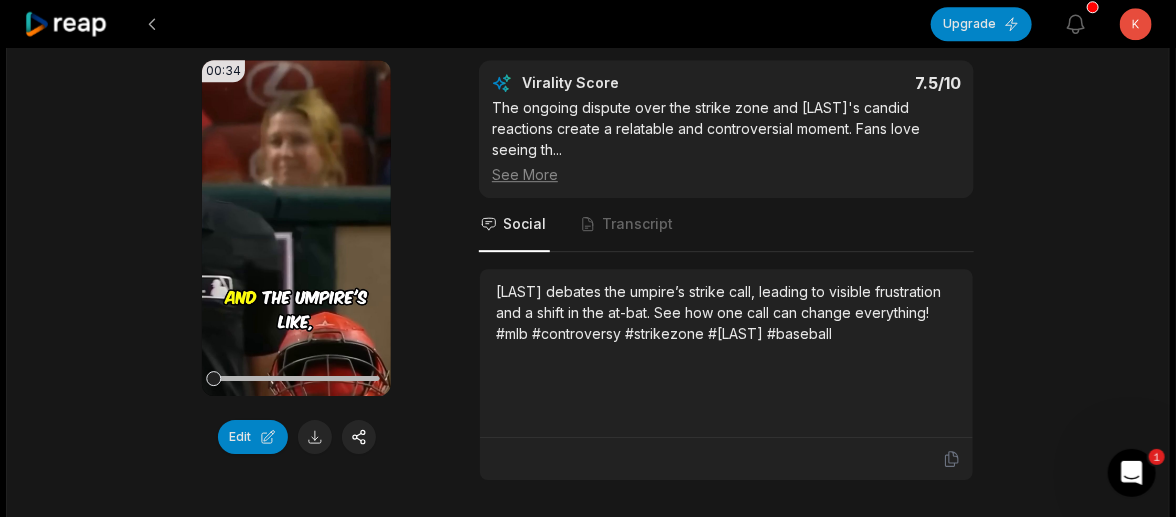 scroll, scrollTop: 0, scrollLeft: 0, axis: both 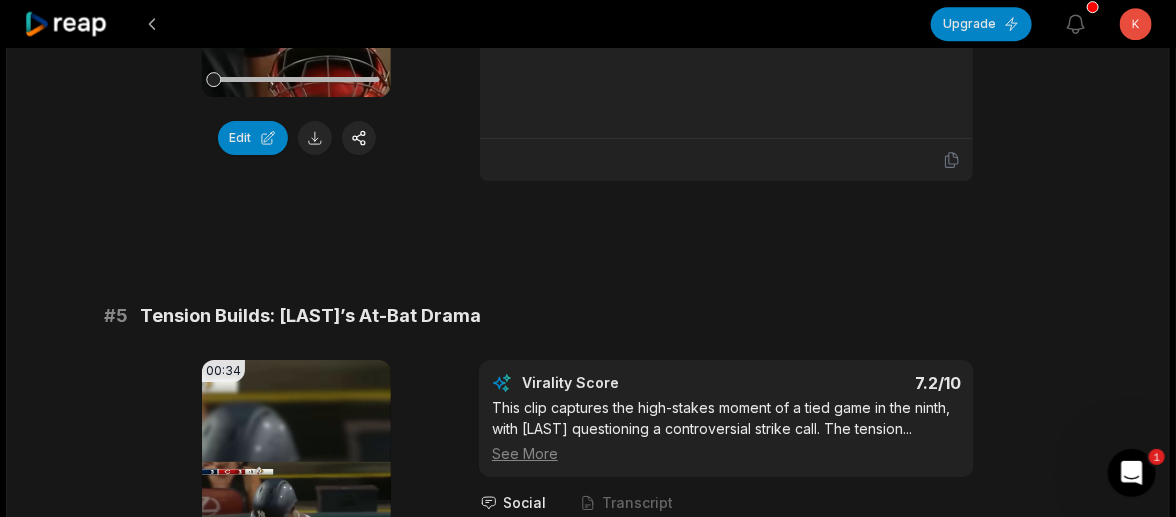 click 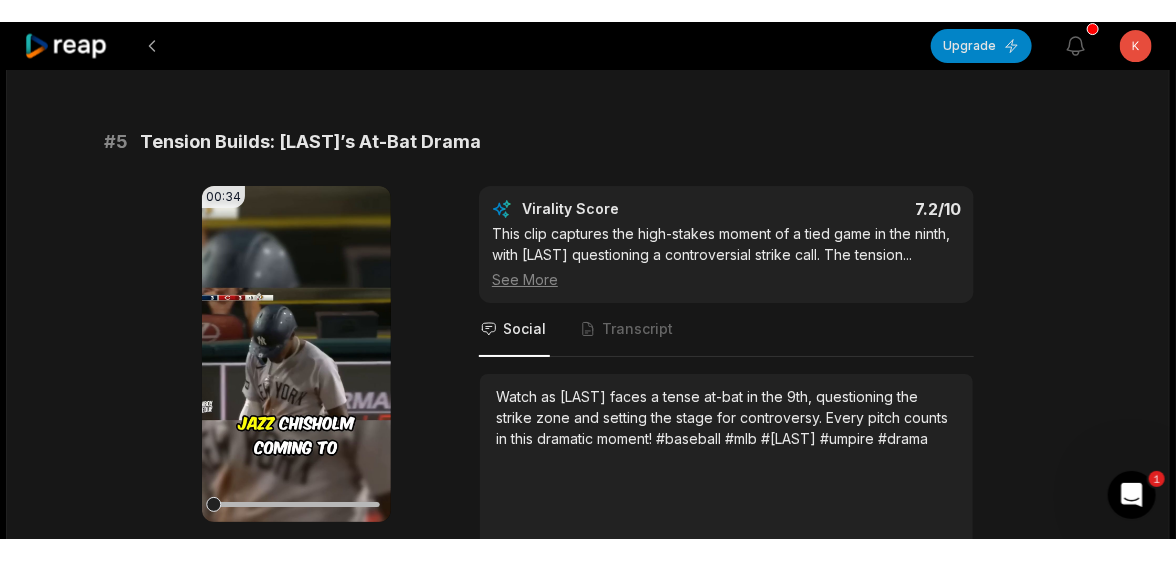 scroll, scrollTop: 2500, scrollLeft: 0, axis: vertical 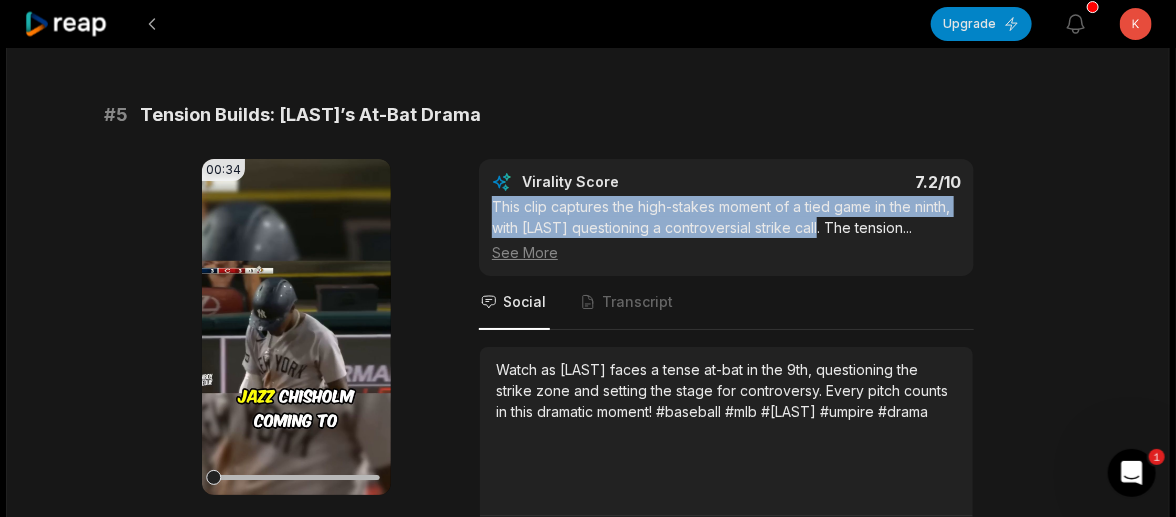 drag, startPoint x: 729, startPoint y: 200, endPoint x: 485, endPoint y: 178, distance: 244.98979 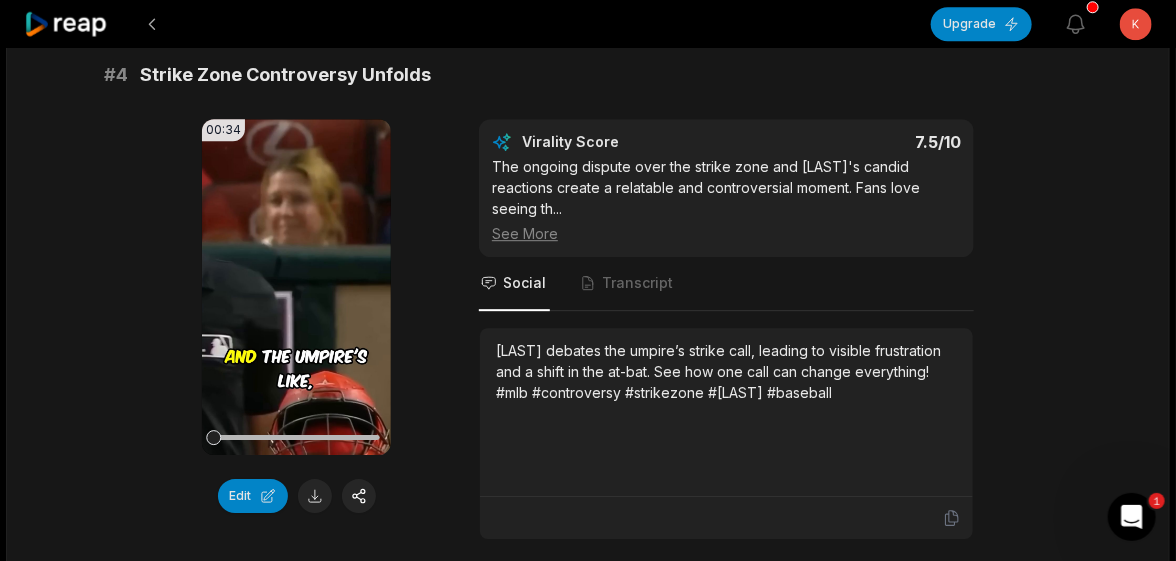 scroll, scrollTop: 1899, scrollLeft: 0, axis: vertical 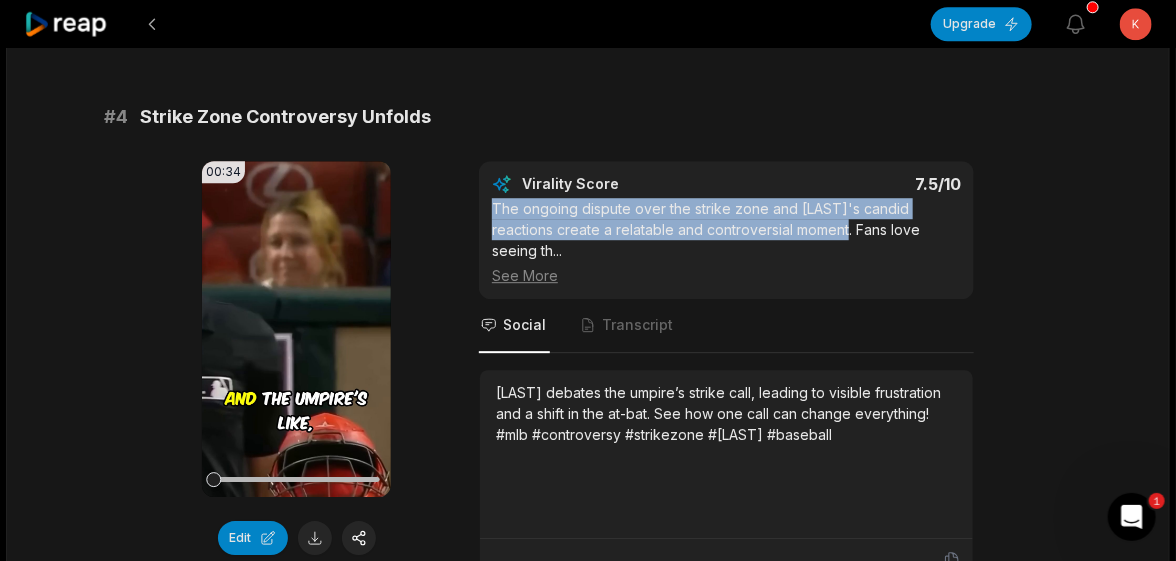 drag, startPoint x: 795, startPoint y: 223, endPoint x: 492, endPoint y: 208, distance: 303.37106 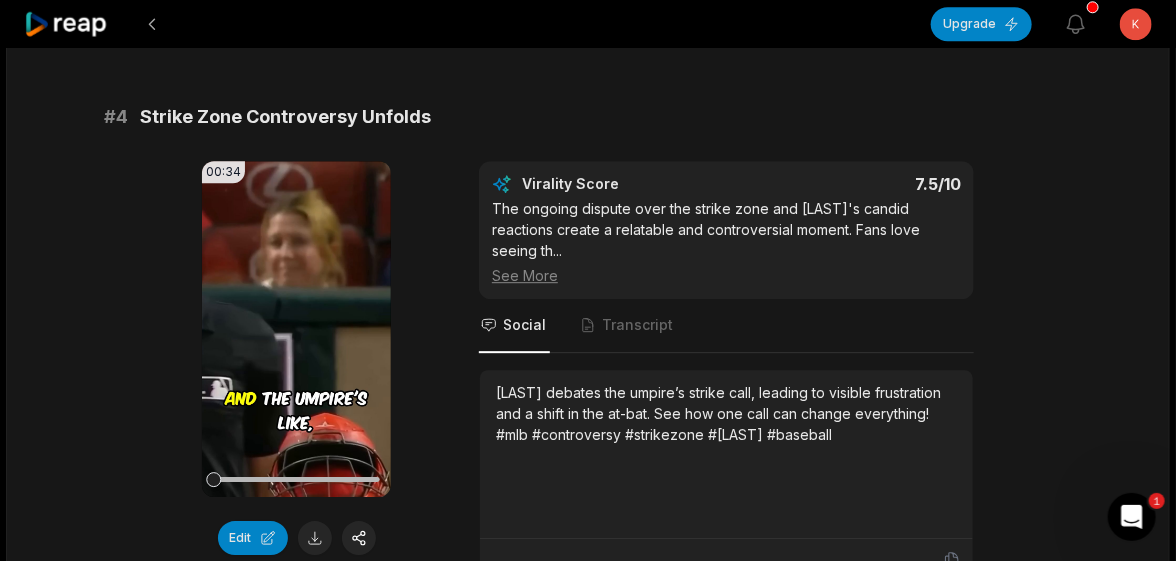 click on "00:34 Your browser does not support mp4 format. Edit Virality Score 7.5 /10 The ongoing dispute over the strike zone and Jazz's candid reactions create a relatable and controversial moment. Fans love seeing th ...   See More Social Transcript Jazz Chisholm debates the umpire’s strike call, leading to visible frustration and a shift in the at-bat. See how one call can change everything! #mlb #controversy #strikezone #jazzchisholm #baseball" at bounding box center (588, 371) 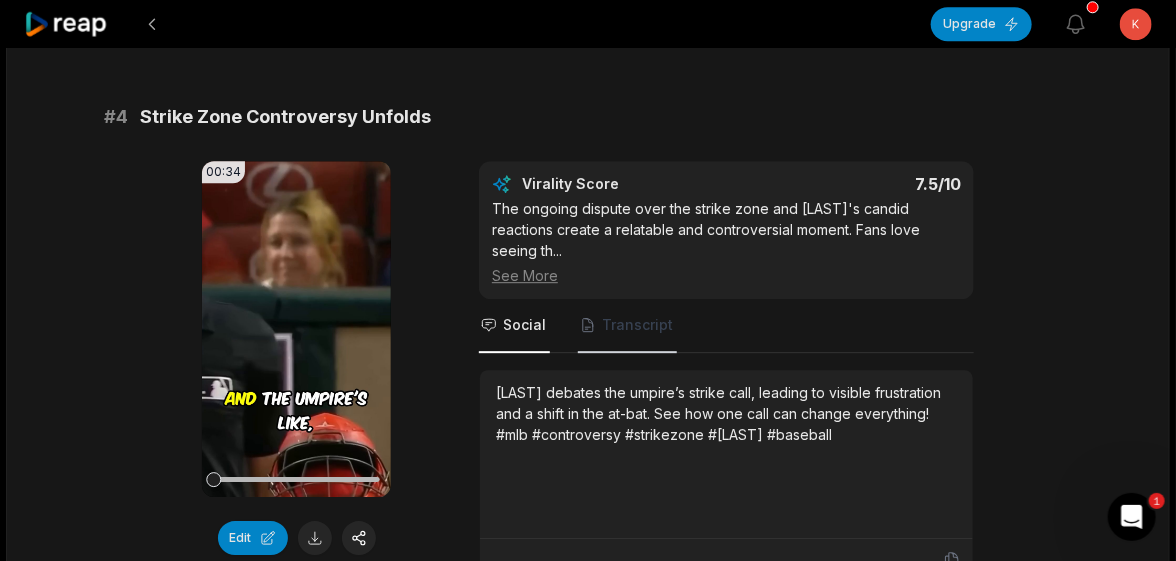 click on "Transcript" at bounding box center [637, 325] 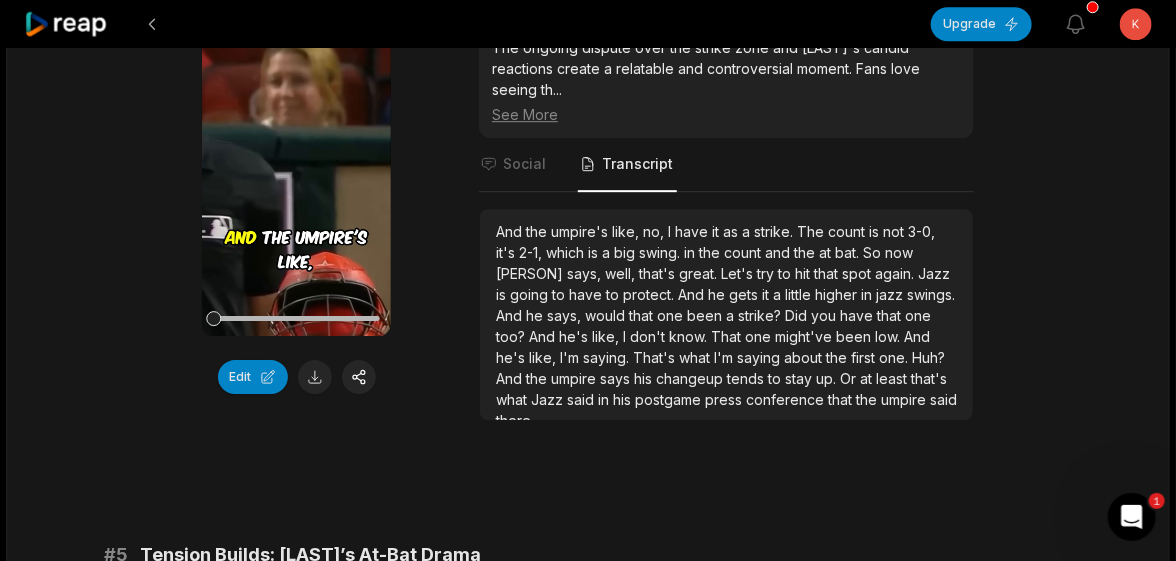 scroll, scrollTop: 2099, scrollLeft: 0, axis: vertical 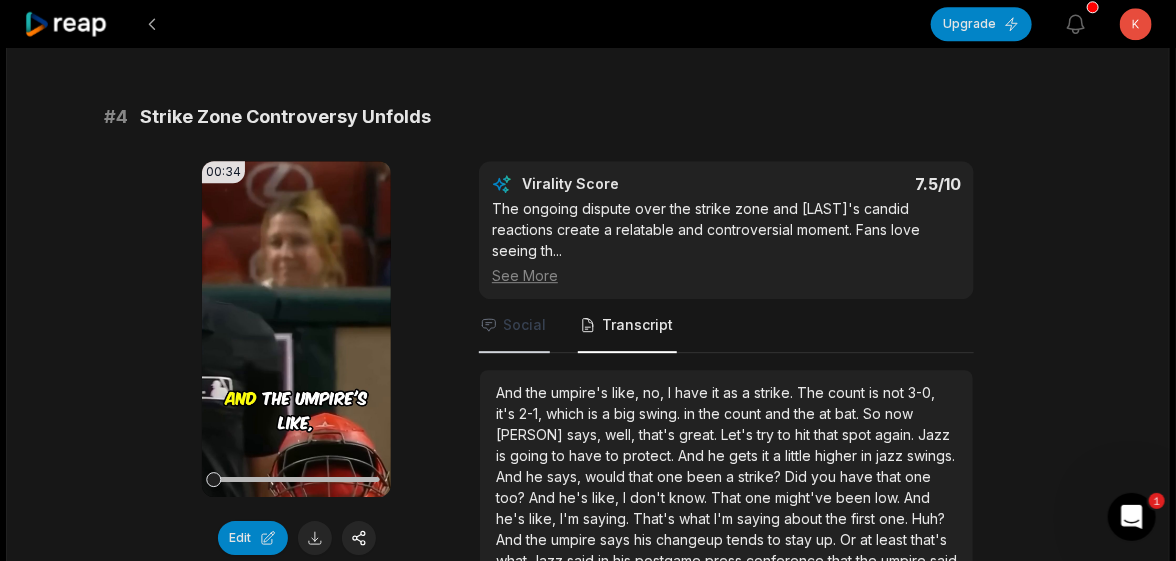 click on "Social" at bounding box center [524, 325] 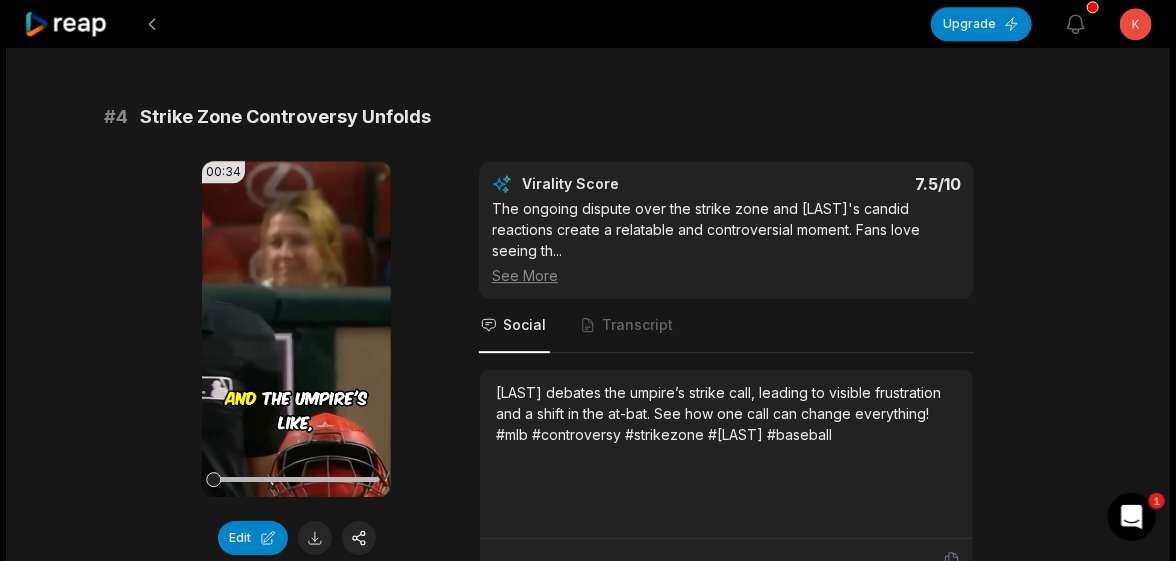 click on "Upgrade View notifications Open user menu 06:19 Jazz Chisholm ejected after former teammate Jose Trevino encourages the umpire to do it, a breakdown 20 hours ago English en 00:00  -  06:19 Portrait 60   fps Beasty # 1 Trevino’s Prank Leads to Ejection 00:40 Your browser does not support mp4 format. Edit Virality Score 8.2 /10 This is the most viral segment: a teammate’s prank directly causes an ejection, blending humor, surprise, and controversy. The unexpe ...   See More Social Transcript Former teammate Jose Trevino playfully nudges the umpire, leading to Jazz Chisholm’s shocking ejection. Friendship, pranks, and chaos collide! #mlb #baseball #ejection #trevino #jazzchisholm # 2 Redemption: Jazz’s Home Run Statement 00:33 Your browser does not support mp4 format. Edit Virality Score 8 /10 This redemption arc, where Jazz responds to the previous night’s drama with a home run and playful banter, is highly satisfying and u ...   See More Social Transcript # 3 Ejection Fallout: Jazz’s Side of Story" at bounding box center (588, -1619) 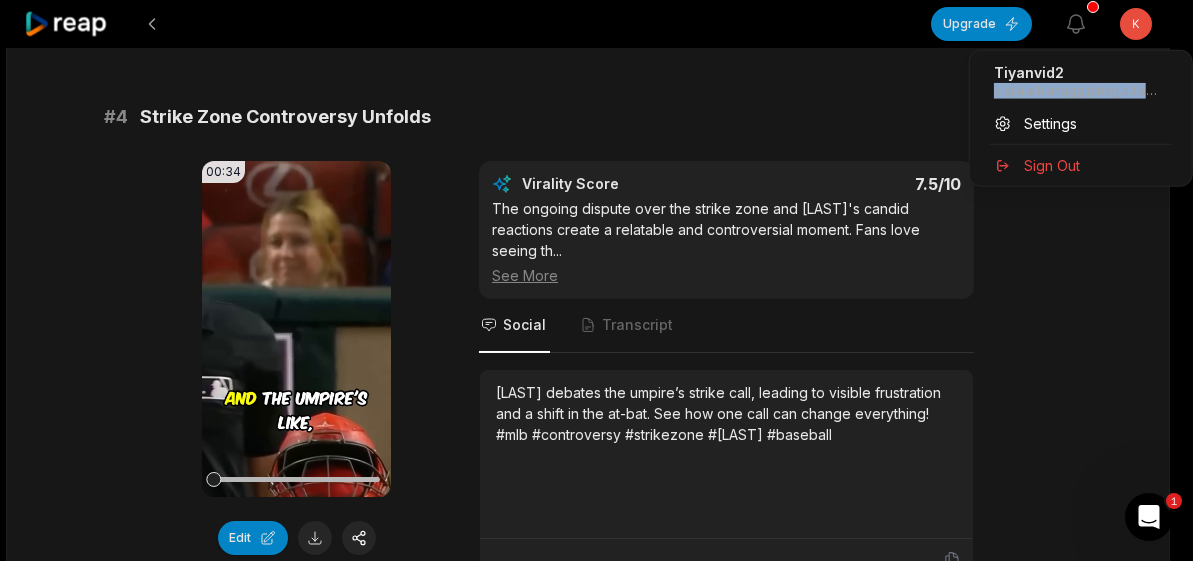 drag, startPoint x: 993, startPoint y: 89, endPoint x: 1135, endPoint y: 90, distance: 142.00352 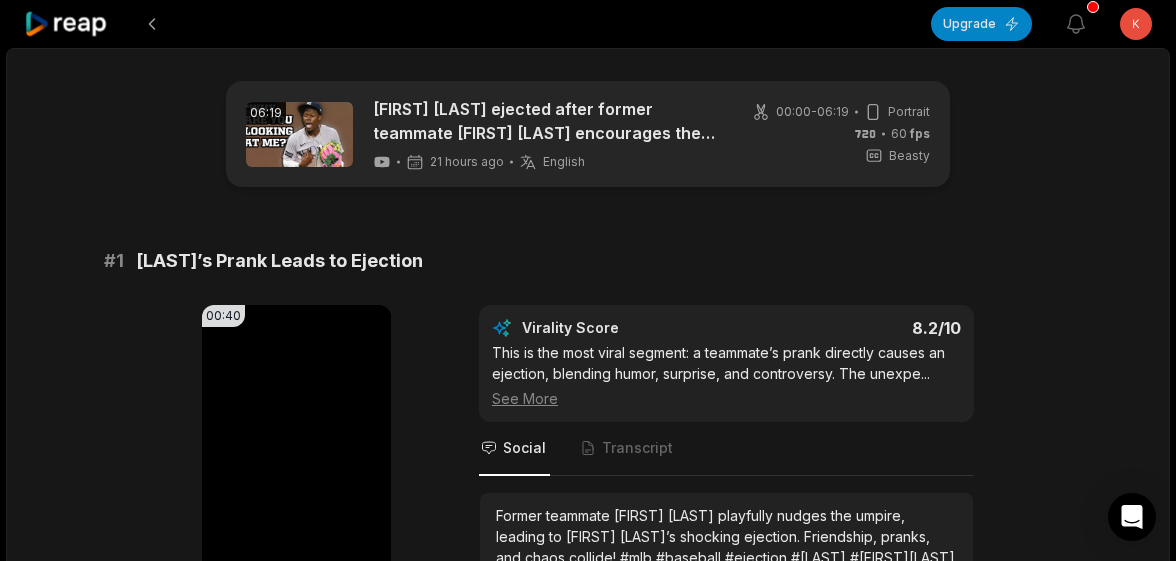 scroll, scrollTop: 0, scrollLeft: 0, axis: both 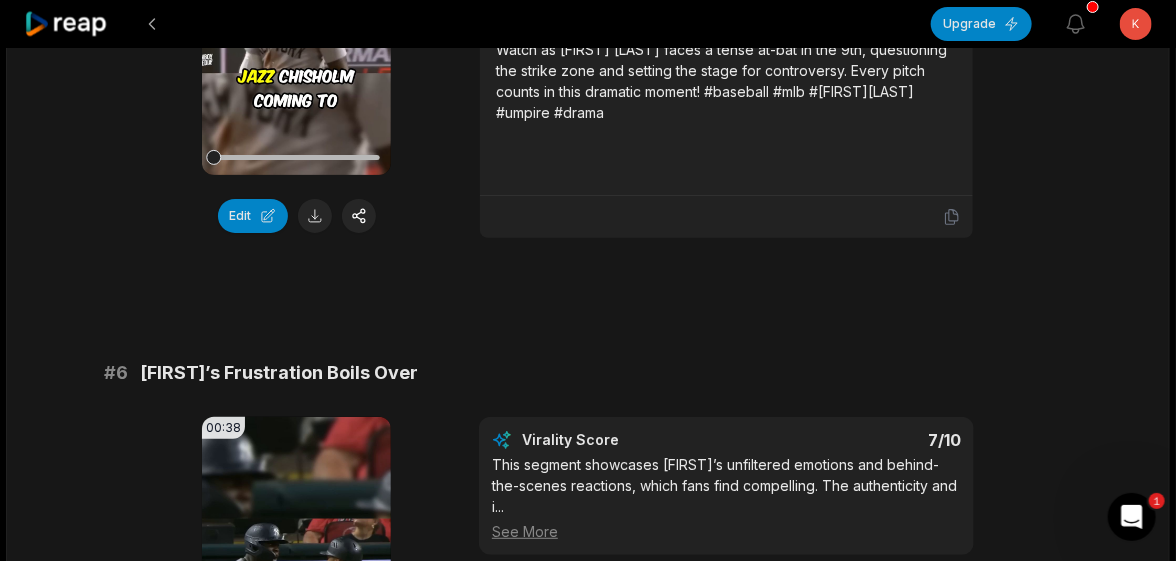 click on "Your browser does not support mp4 format." at bounding box center [296, 585] 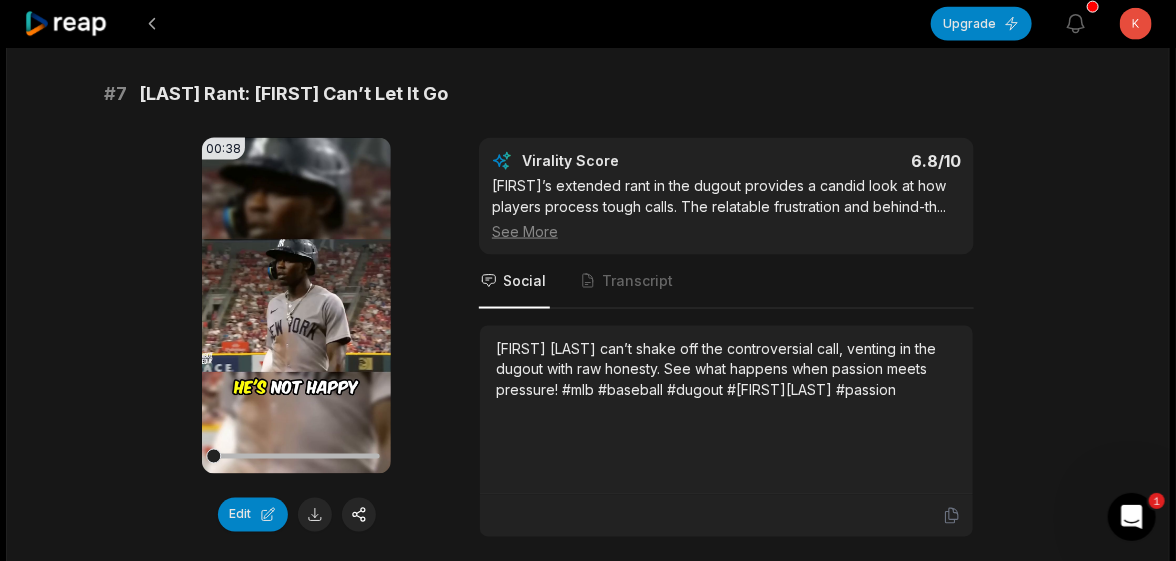 scroll, scrollTop: 3599, scrollLeft: 0, axis: vertical 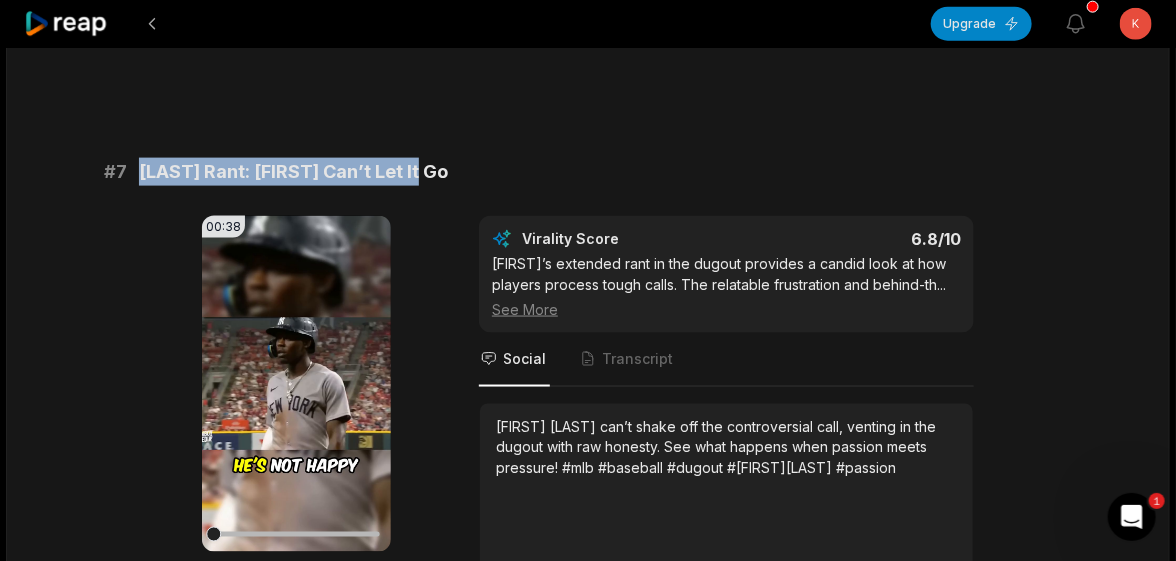 drag, startPoint x: 420, startPoint y: 120, endPoint x: 137, endPoint y: 118, distance: 283.00708 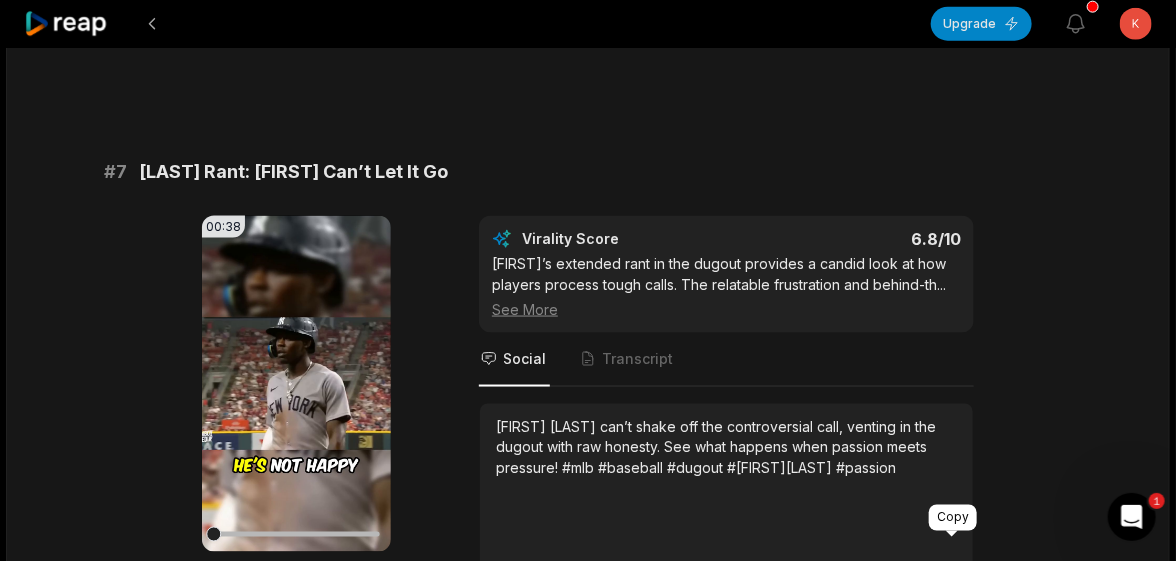 click 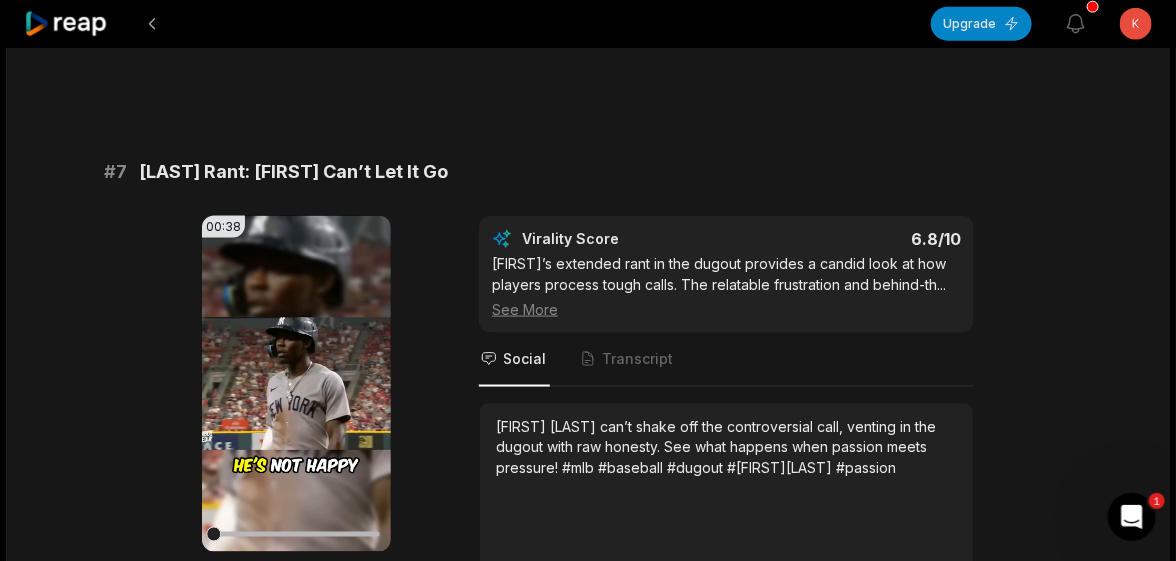 click on "00:38 Your browser does not support mp4 format. Edit Virality Score 6.8 /10 [FIRST]’s extended rant in the dugout provides a candid look at how players process tough calls. The relatable frustration and behind-the ...   See More Social Transcript [FIRST] [LAST] can’t shake off the controversial call, venting in the dugout with raw honesty. See what happens when passion meets pressure! #mlb #baseball #dugout #[FIRST][LAST] #passion" at bounding box center [588, 416] 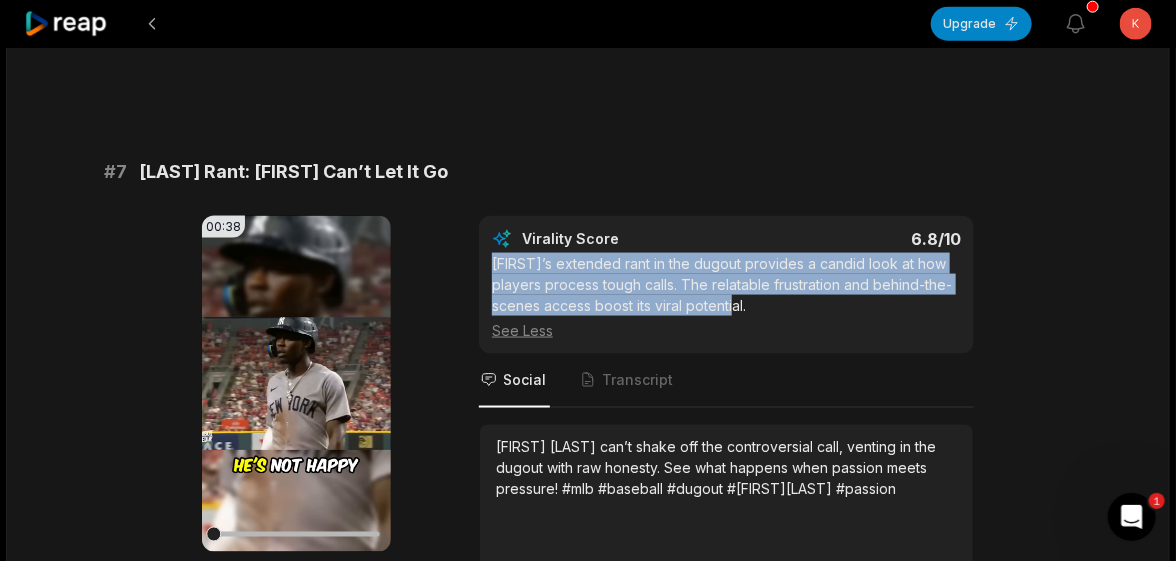 drag, startPoint x: 773, startPoint y: 253, endPoint x: 493, endPoint y: 212, distance: 282.98587 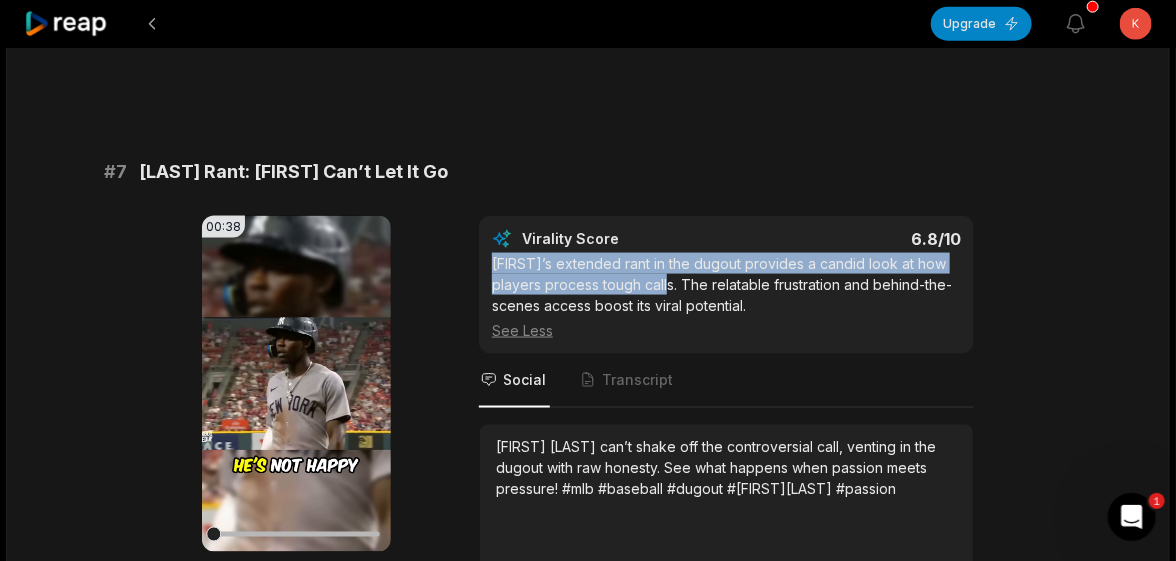 drag, startPoint x: 683, startPoint y: 236, endPoint x: 485, endPoint y: 218, distance: 198.8165 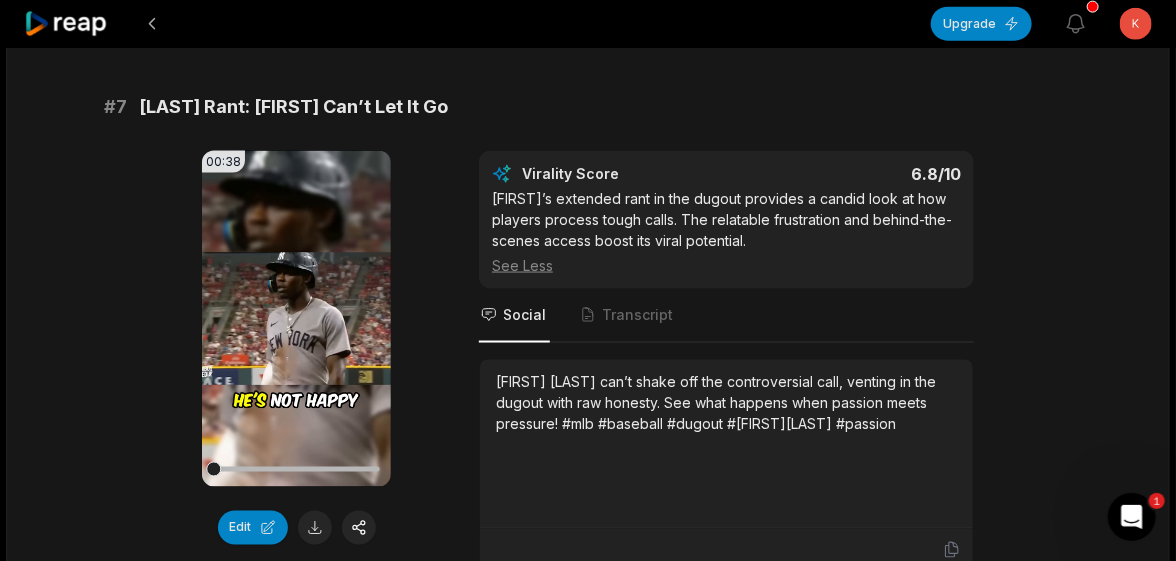 scroll, scrollTop: 3700, scrollLeft: 0, axis: vertical 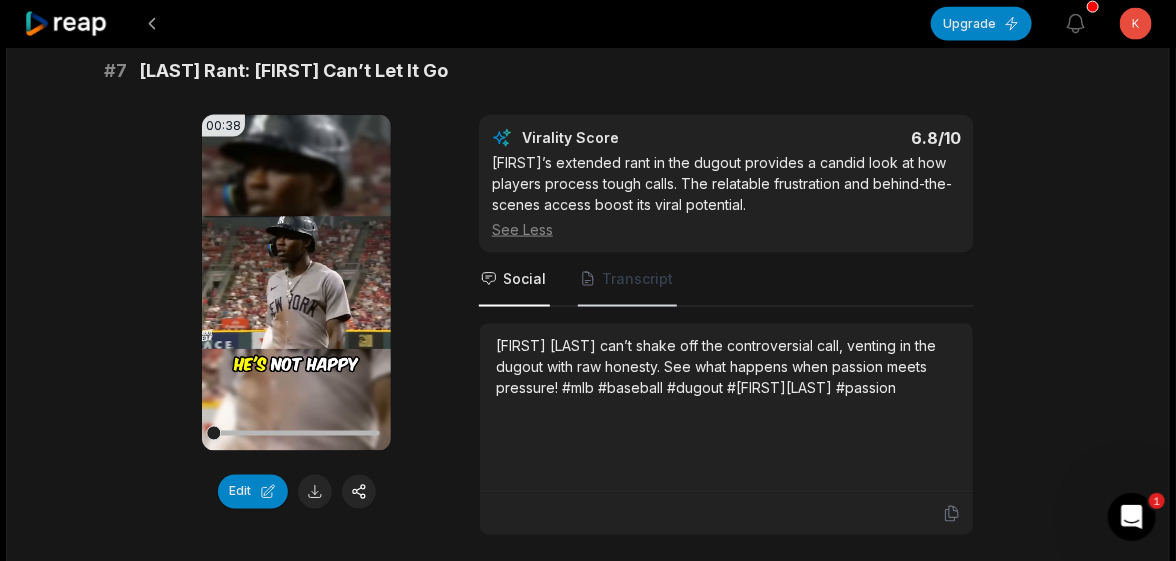 click on "Transcript" at bounding box center (637, 279) 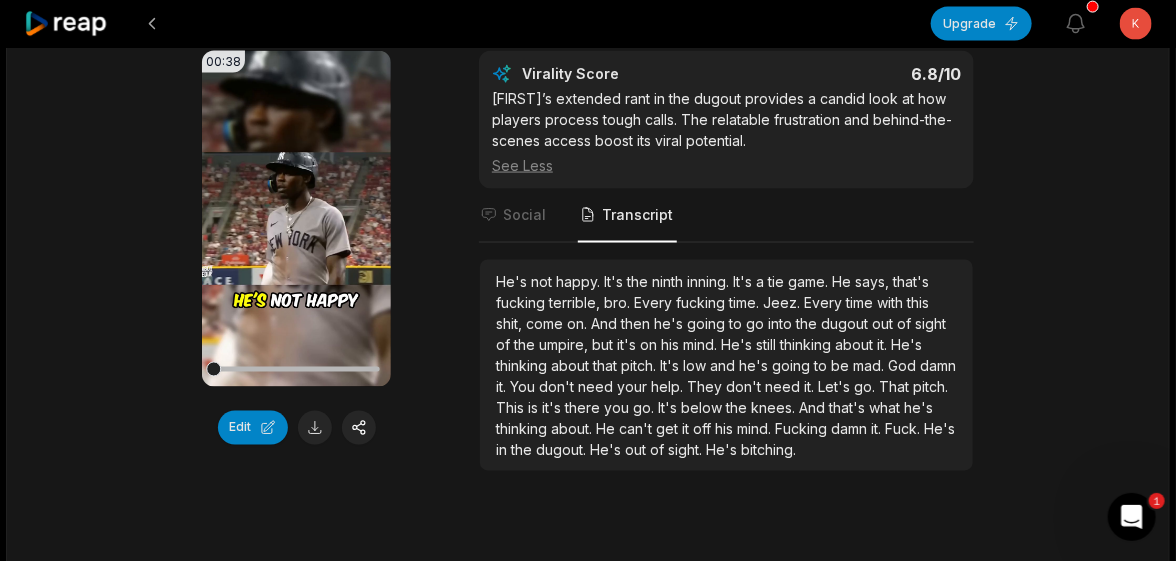scroll, scrollTop: 3799, scrollLeft: 0, axis: vertical 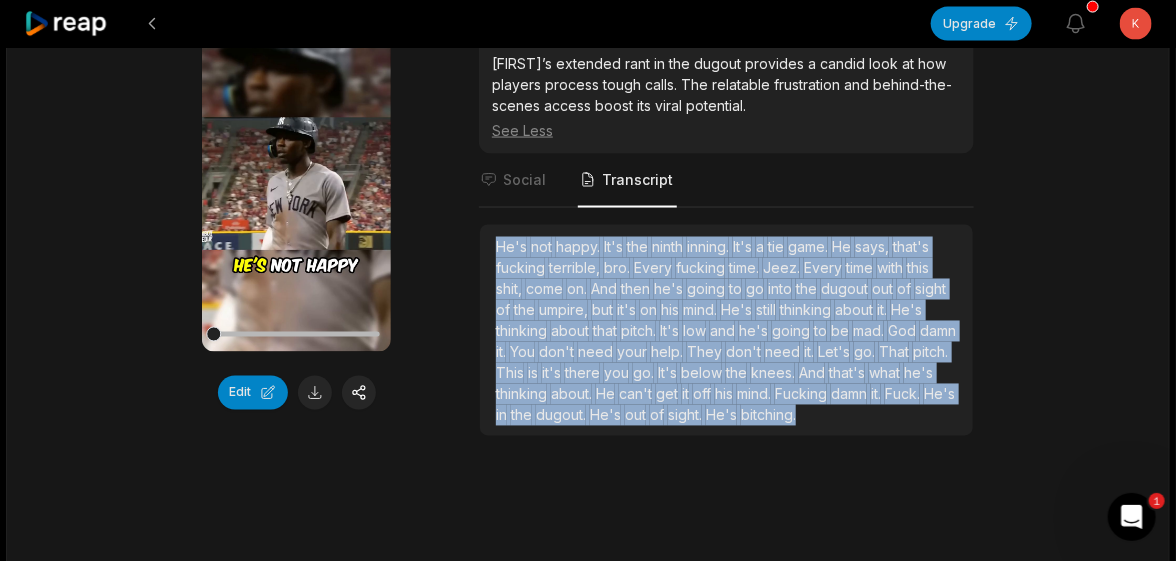 drag, startPoint x: 497, startPoint y: 194, endPoint x: 893, endPoint y: 358, distance: 428.61636 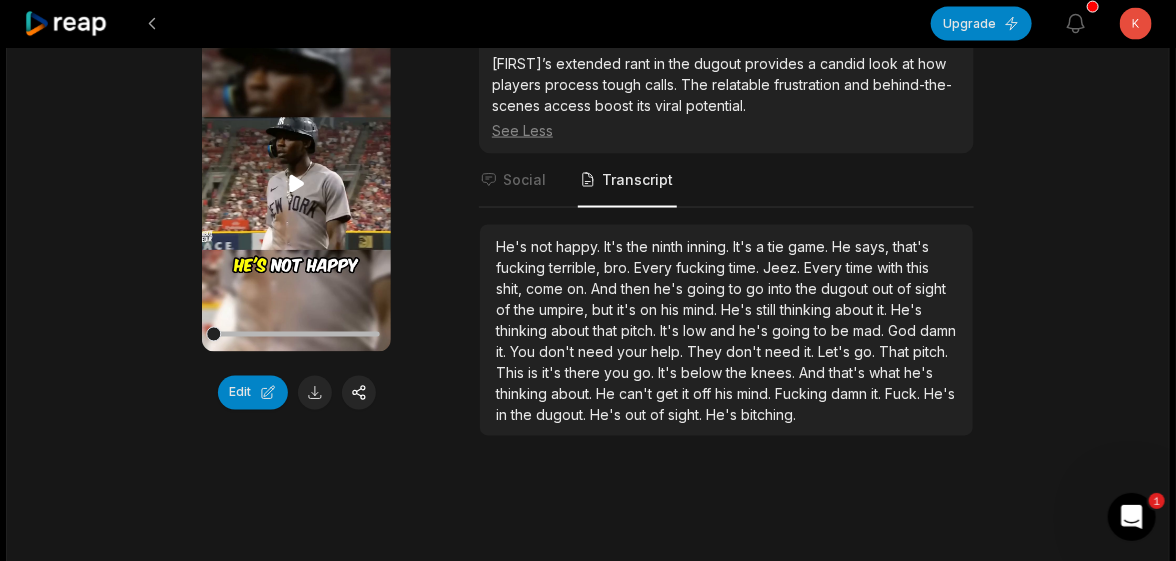 scroll, scrollTop: 4094, scrollLeft: 0, axis: vertical 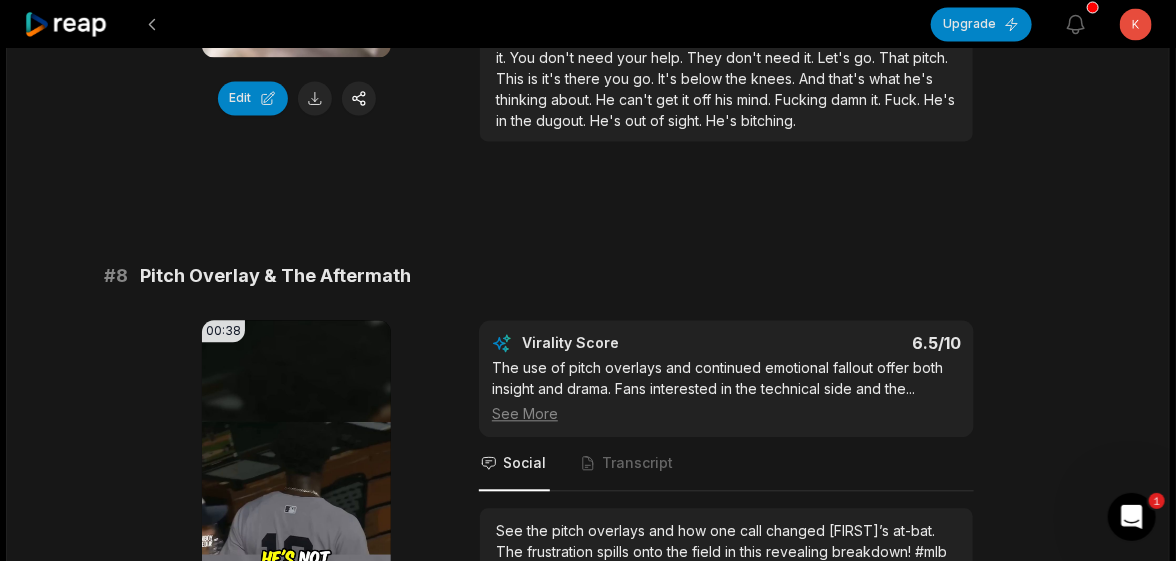 click on "Virality Score 6.5 /10 The use of pitch overlays and continued emotional fallout offer both insight and drama. Fans interested in the technical side and the ...   See More" at bounding box center (726, 378) 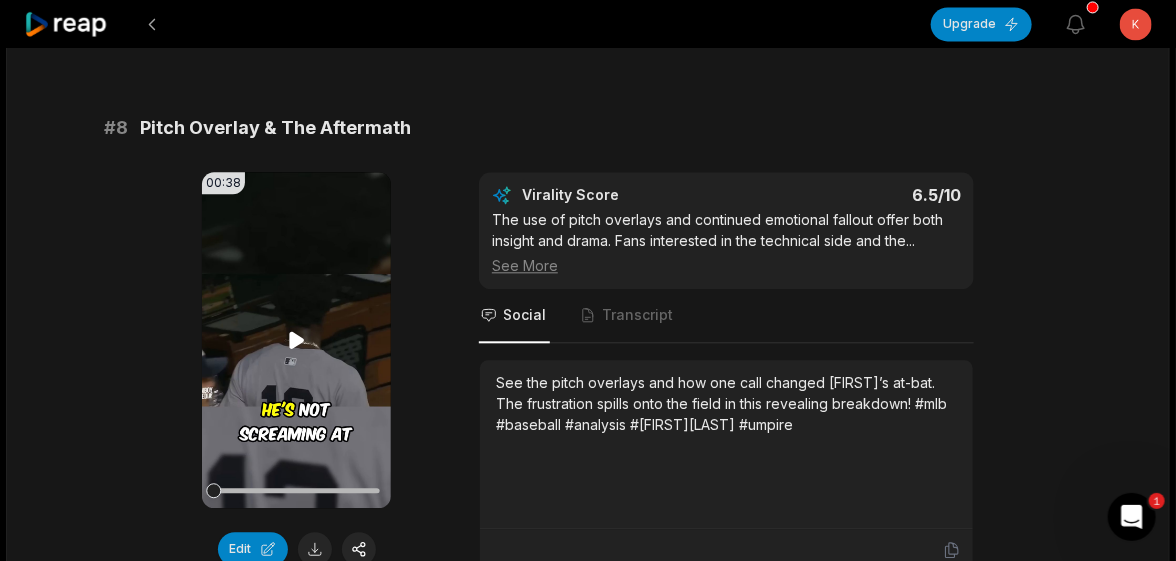 scroll, scrollTop: 4253, scrollLeft: 0, axis: vertical 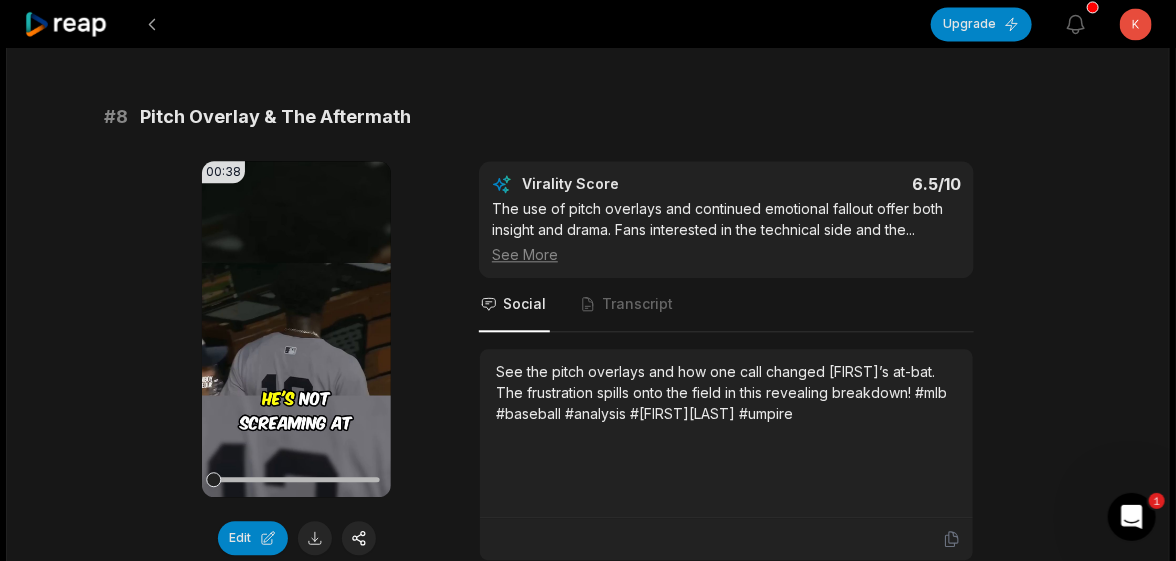 click on "# 8 Pitch Overlay & The Aftermath" at bounding box center [588, 117] 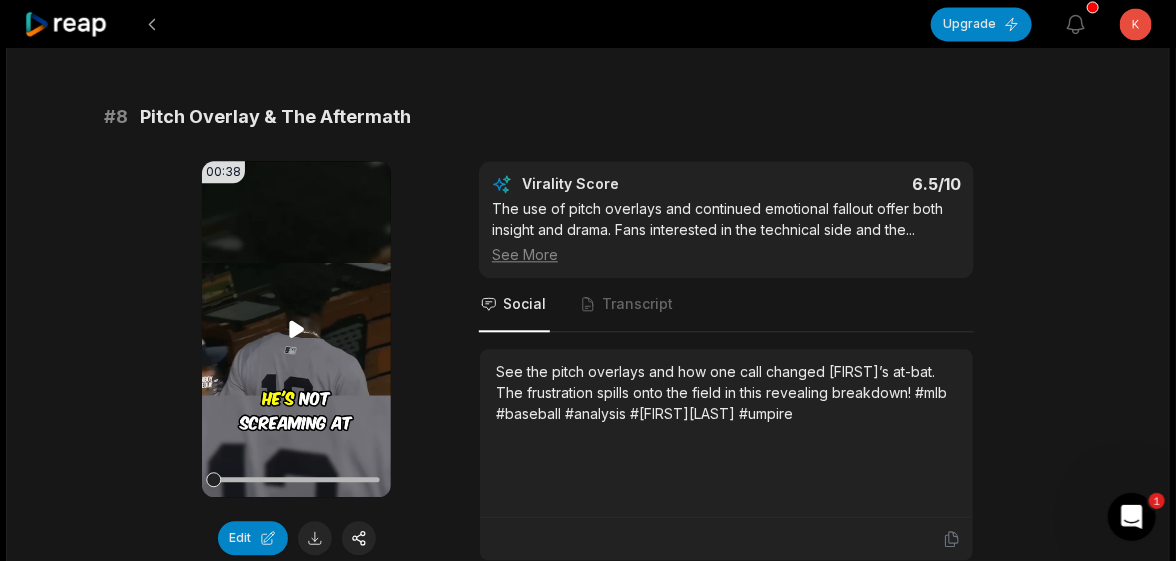 click 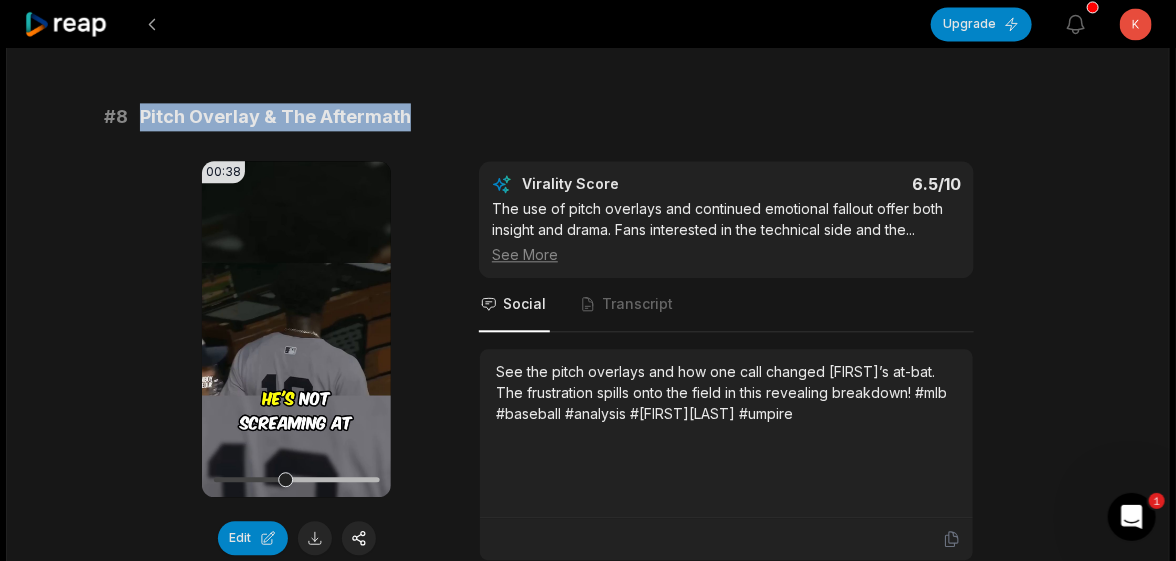 drag, startPoint x: 372, startPoint y: 64, endPoint x: 131, endPoint y: 68, distance: 241.03319 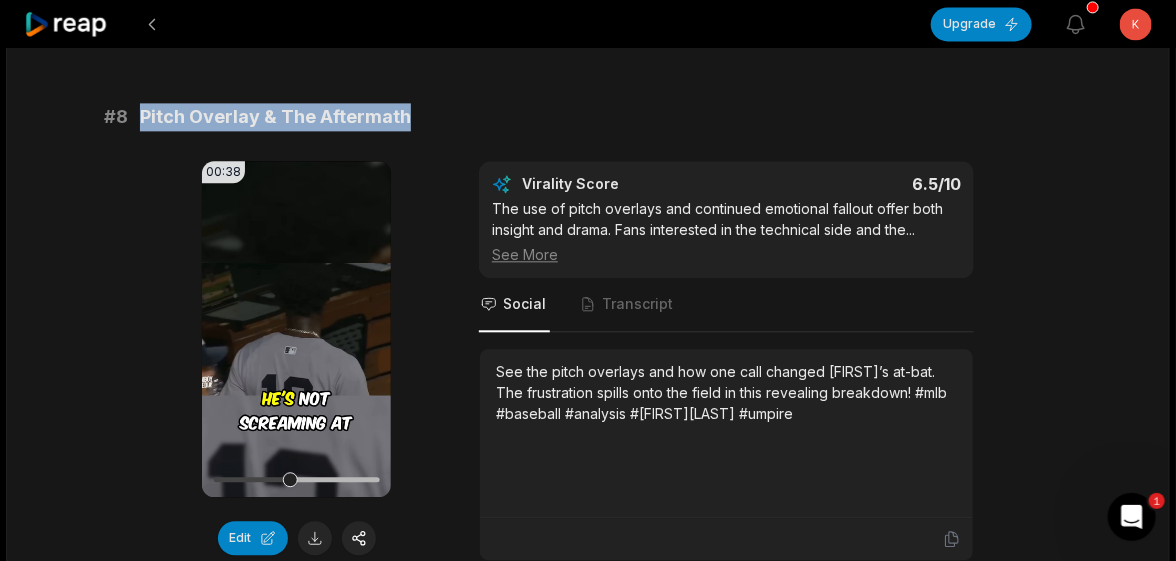 copy on "Pitch Overlay & The Aftermath" 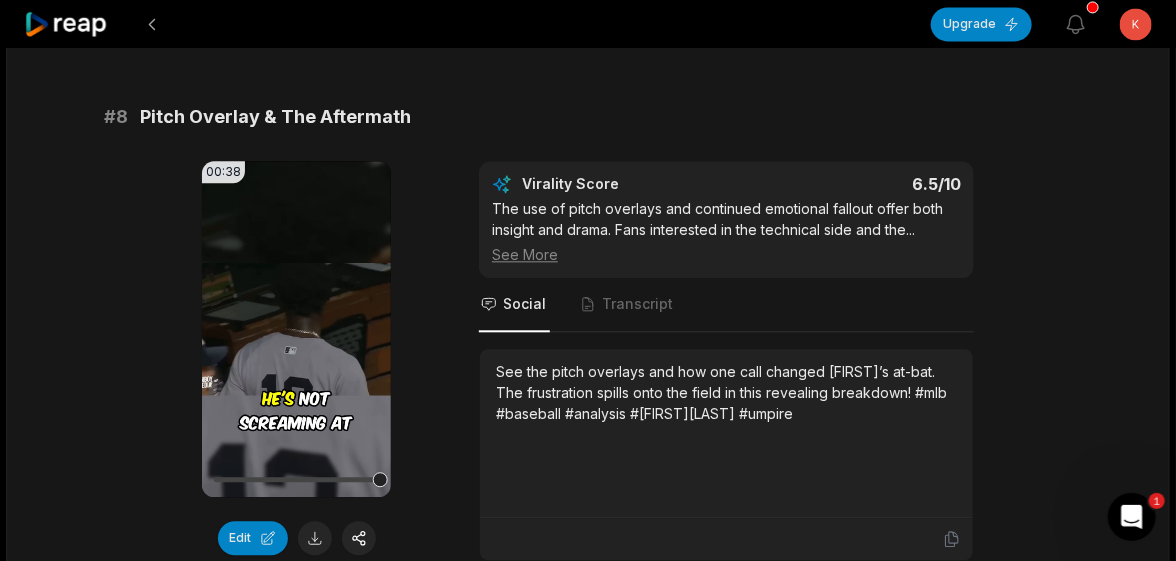 drag, startPoint x: 100, startPoint y: 293, endPoint x: 178, endPoint y: 297, distance: 78.10249 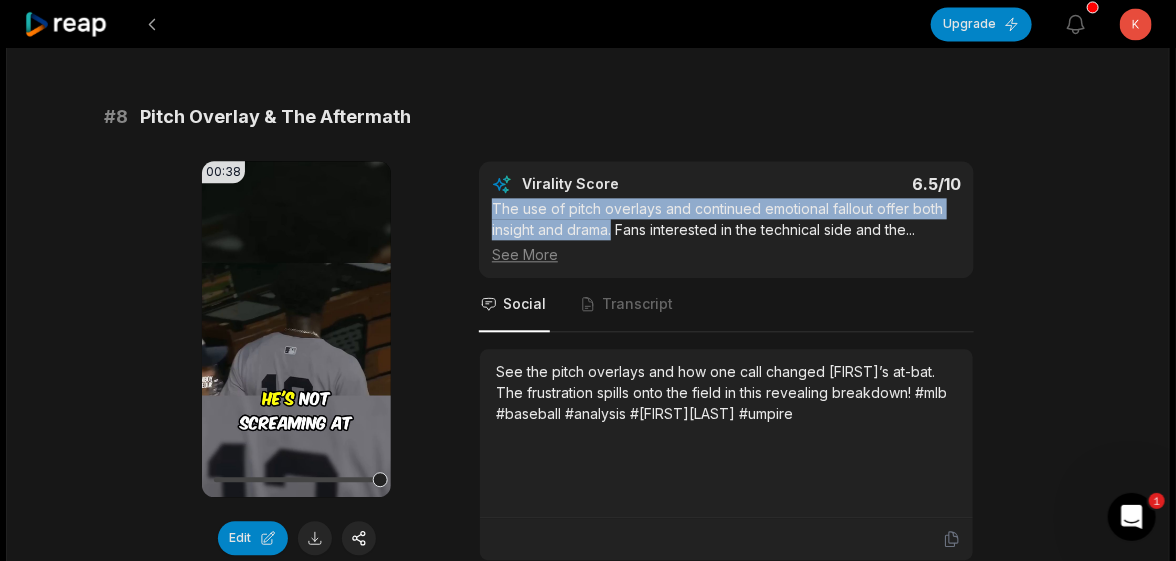 drag, startPoint x: 614, startPoint y: 178, endPoint x: 495, endPoint y: 161, distance: 120.20815 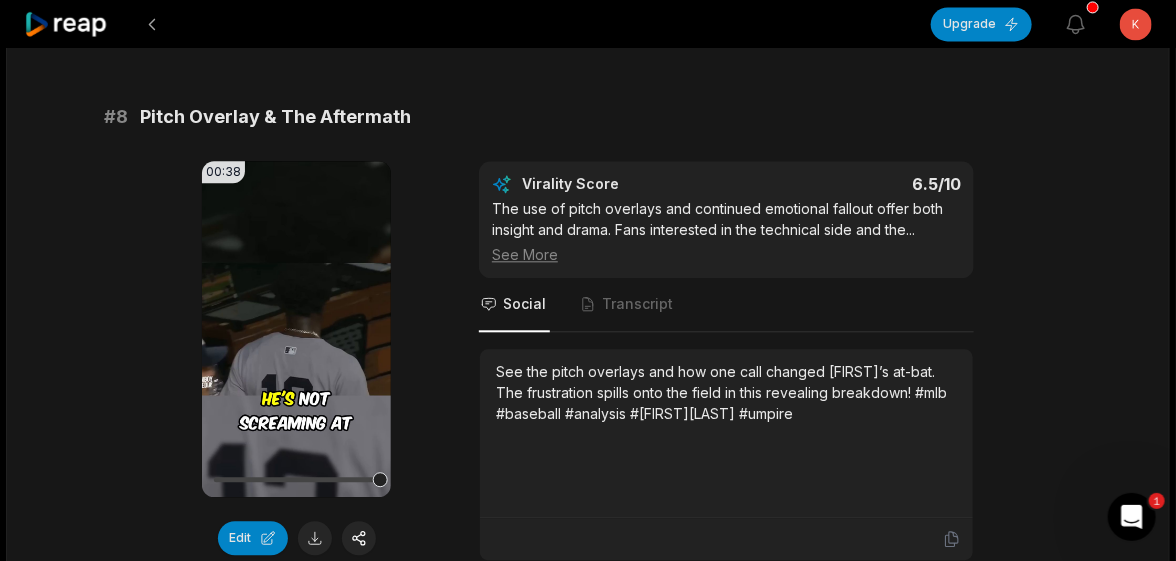 click 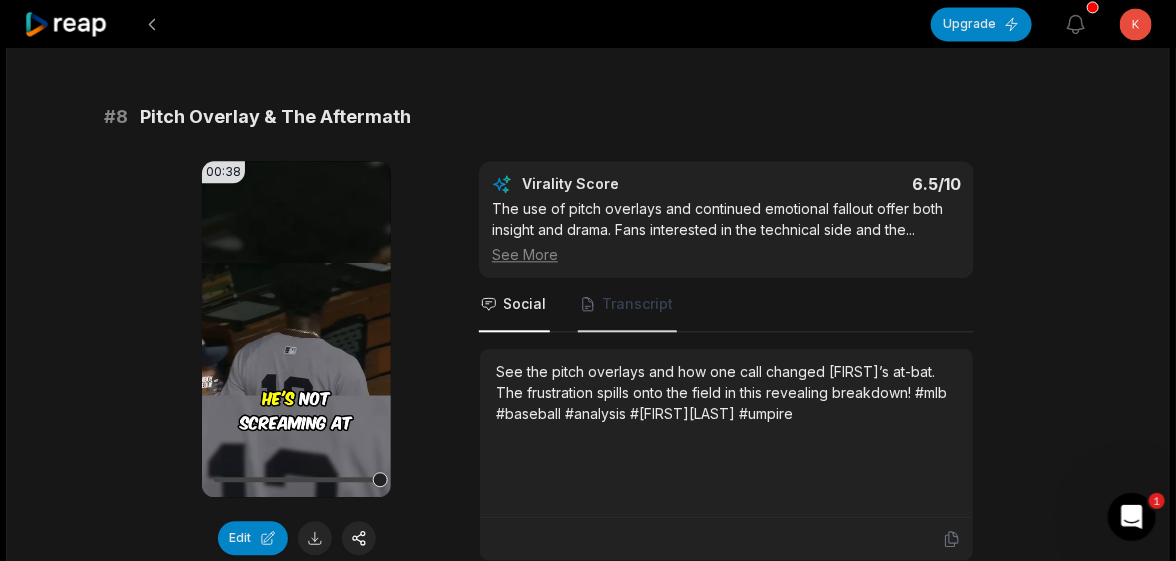 click on "Transcript" at bounding box center (637, 304) 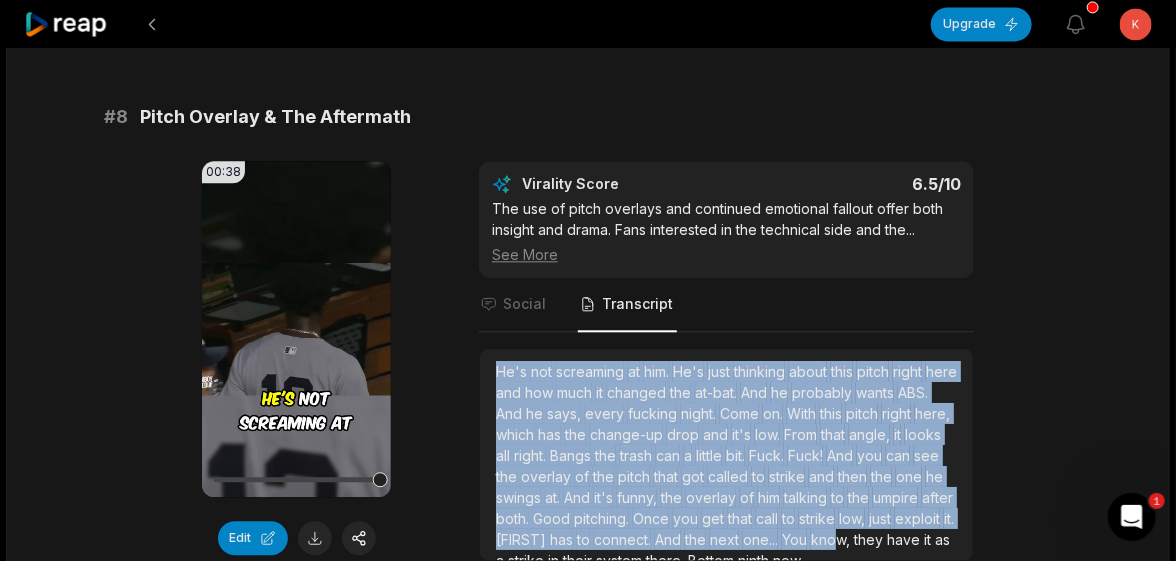 scroll, scrollTop: 31, scrollLeft: 0, axis: vertical 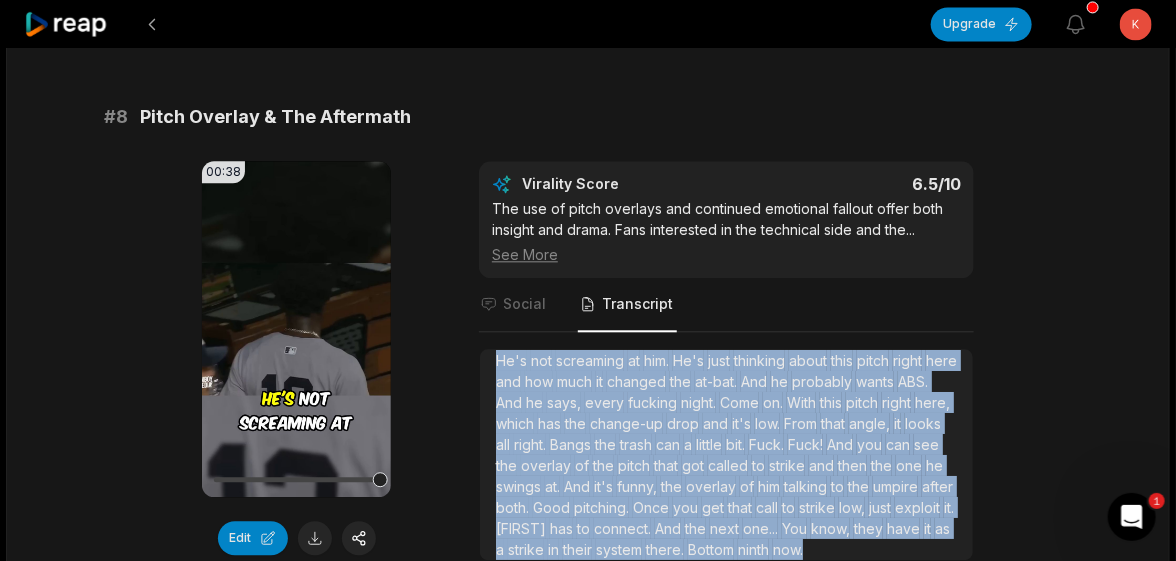drag, startPoint x: 500, startPoint y: 317, endPoint x: 624, endPoint y: 501, distance: 221.88286 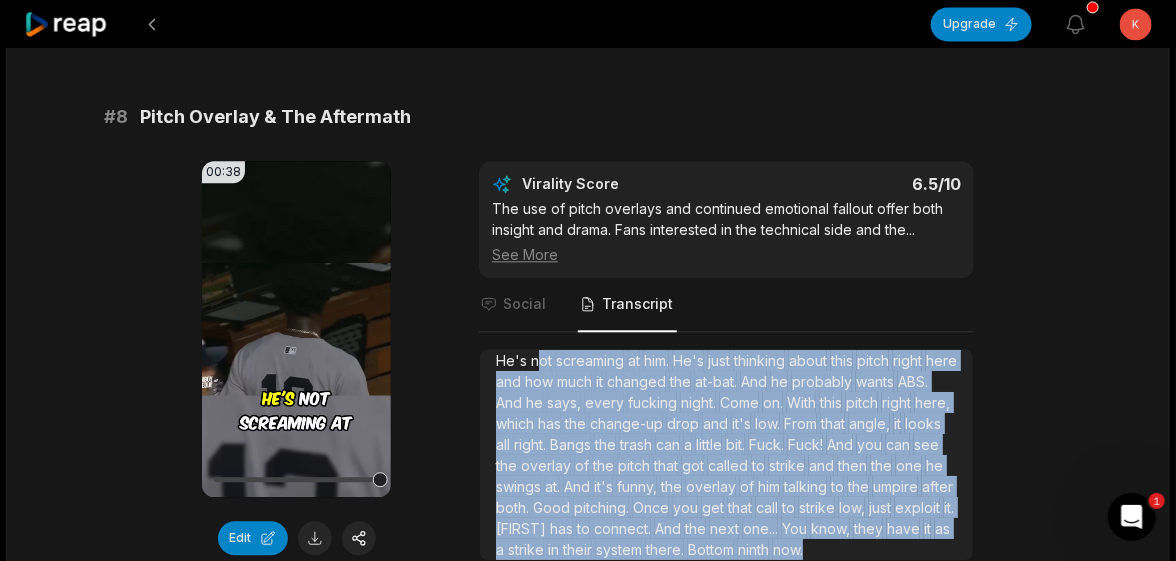 scroll, scrollTop: 0, scrollLeft: 0, axis: both 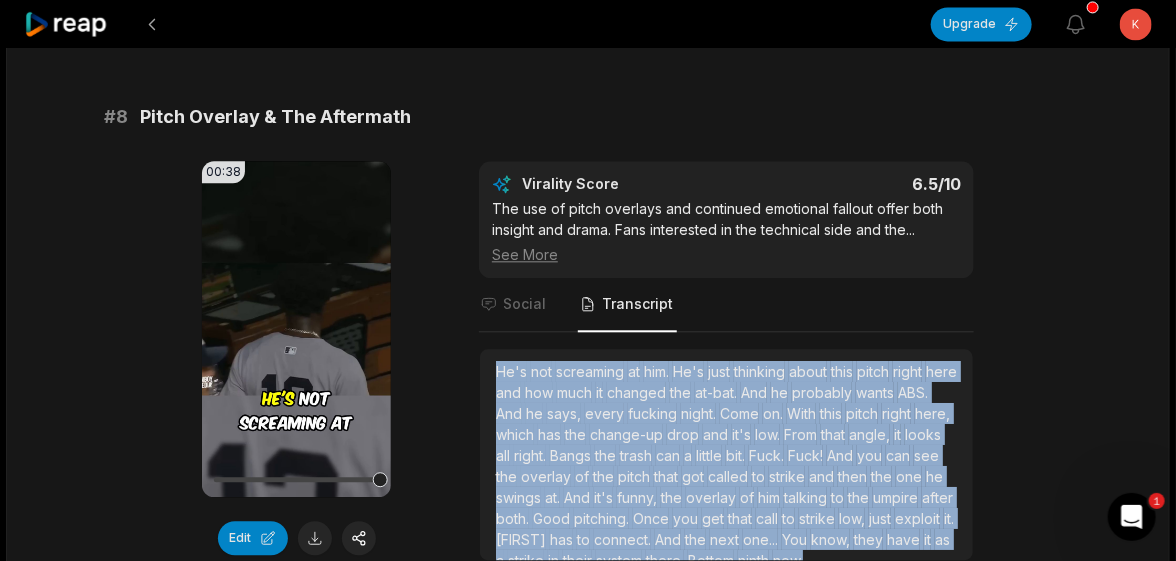 drag, startPoint x: 623, startPoint y: 500, endPoint x: 498, endPoint y: 320, distance: 219.14607 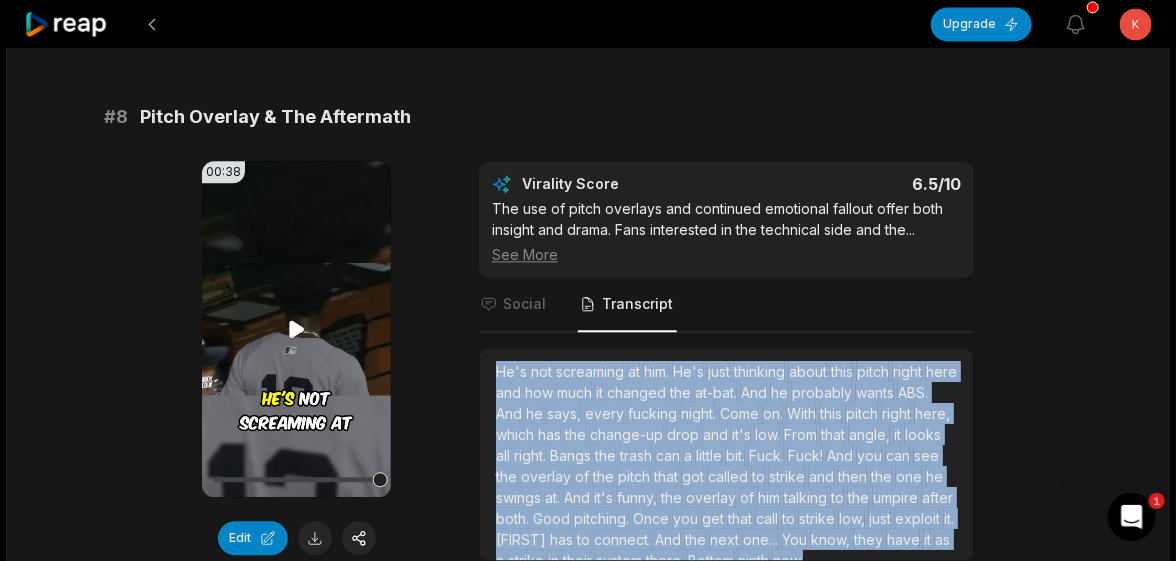 click at bounding box center [296, 479] 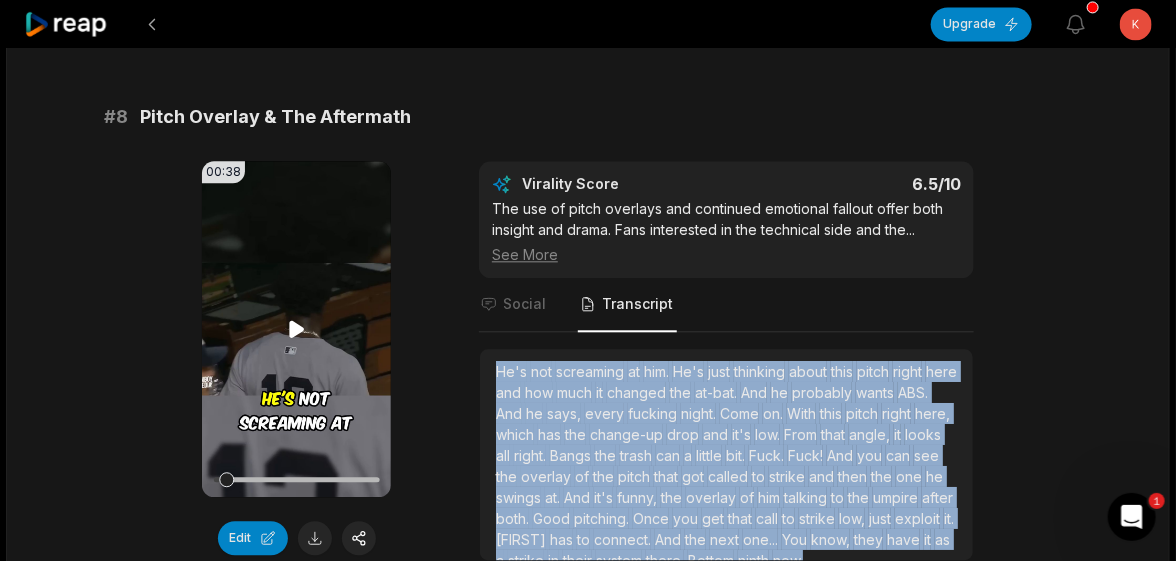click 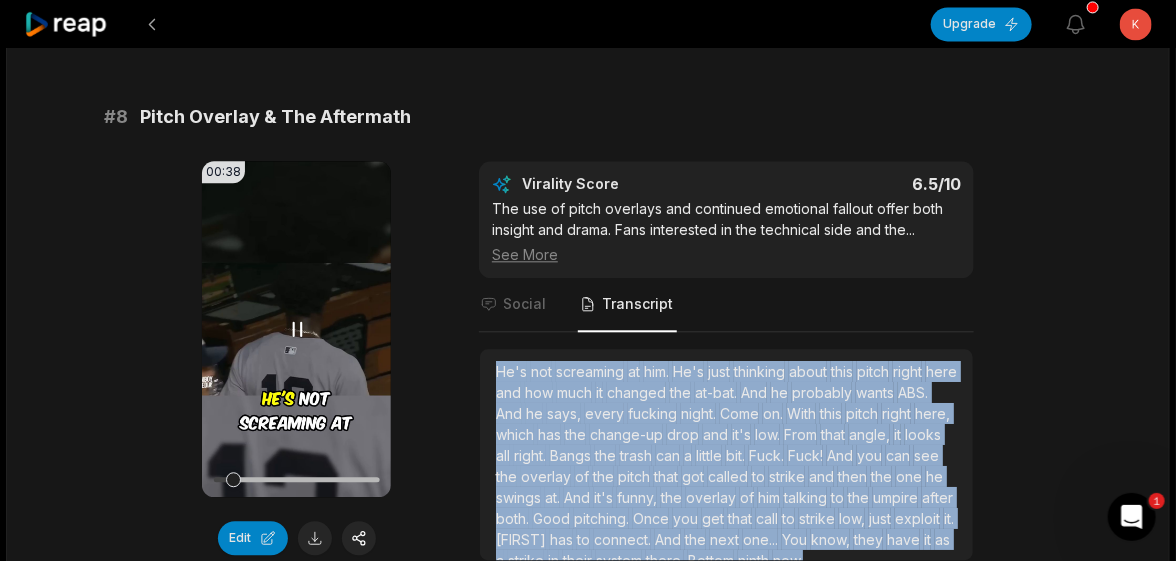 click 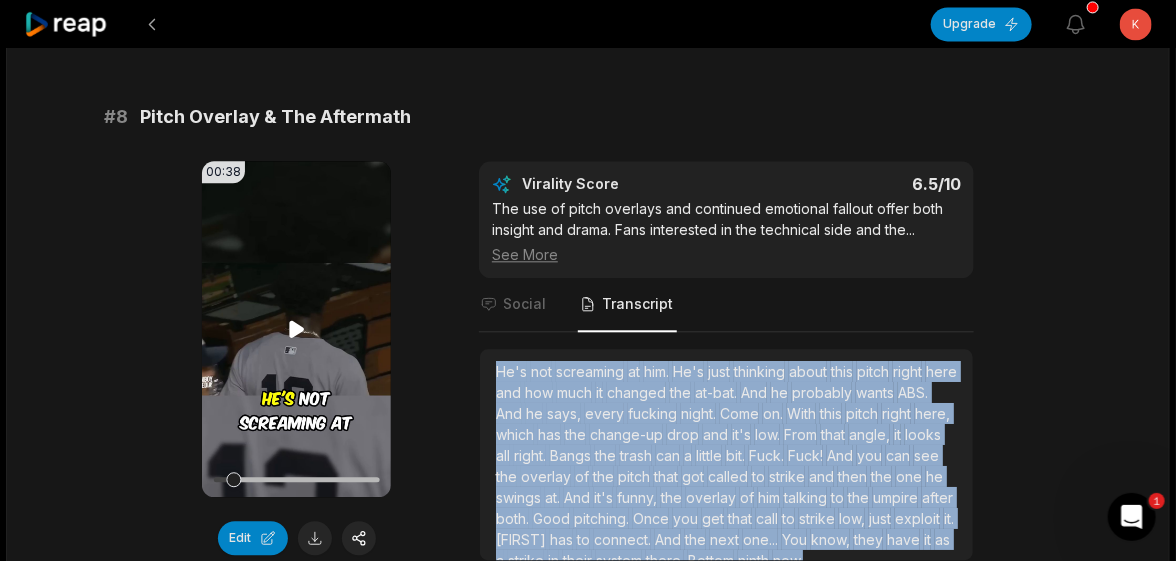 drag, startPoint x: 231, startPoint y: 430, endPoint x: 221, endPoint y: 428, distance: 10.198039 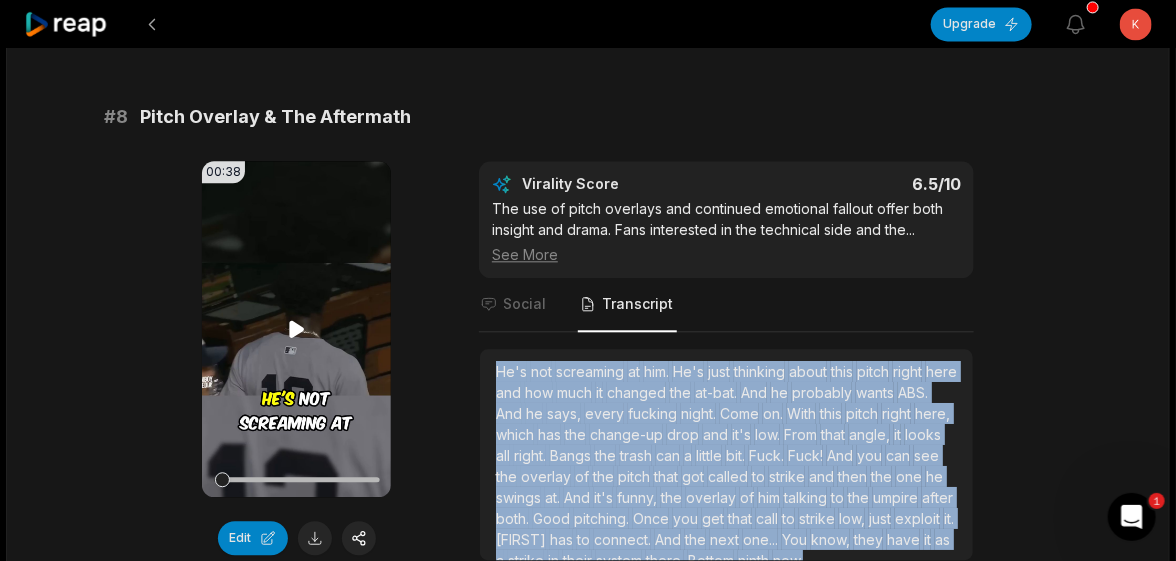 click at bounding box center [222, 479] 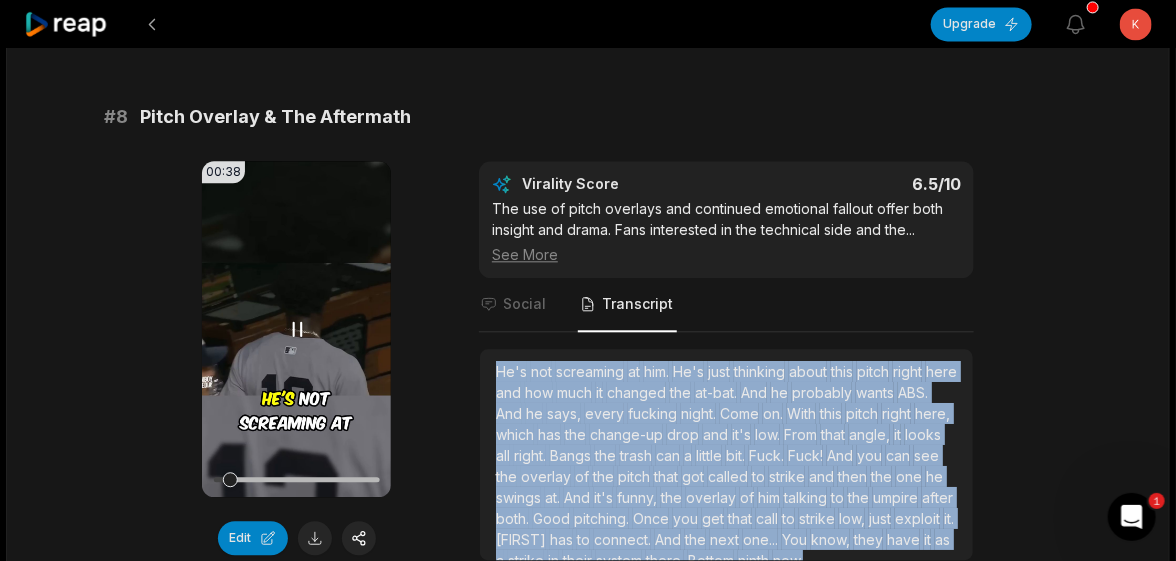 click on "Your browser does not support mp4 format." at bounding box center (296, 329) 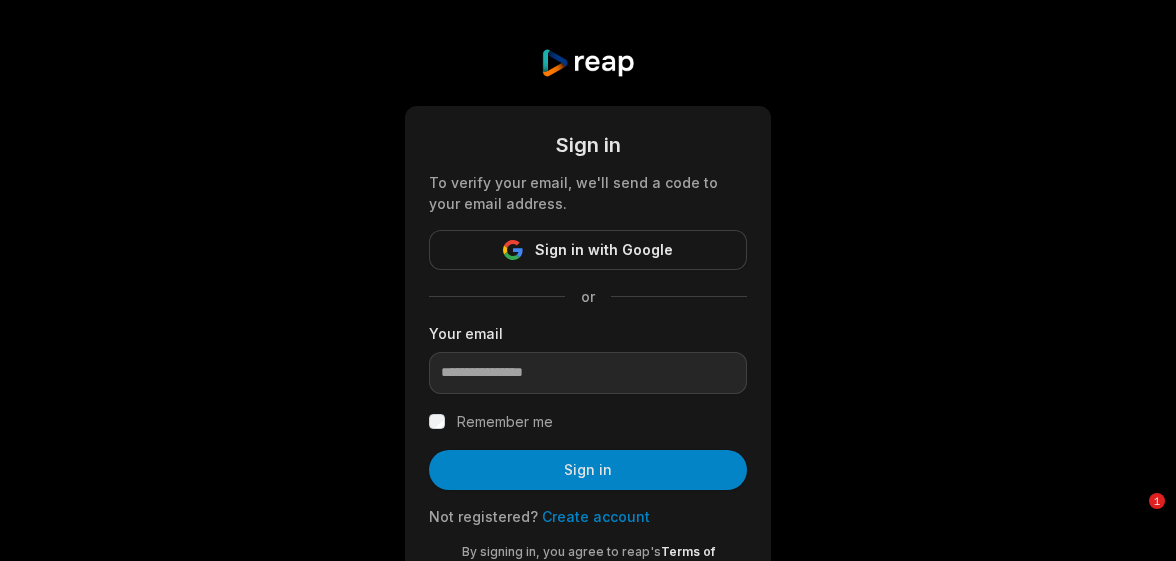 scroll, scrollTop: 0, scrollLeft: 0, axis: both 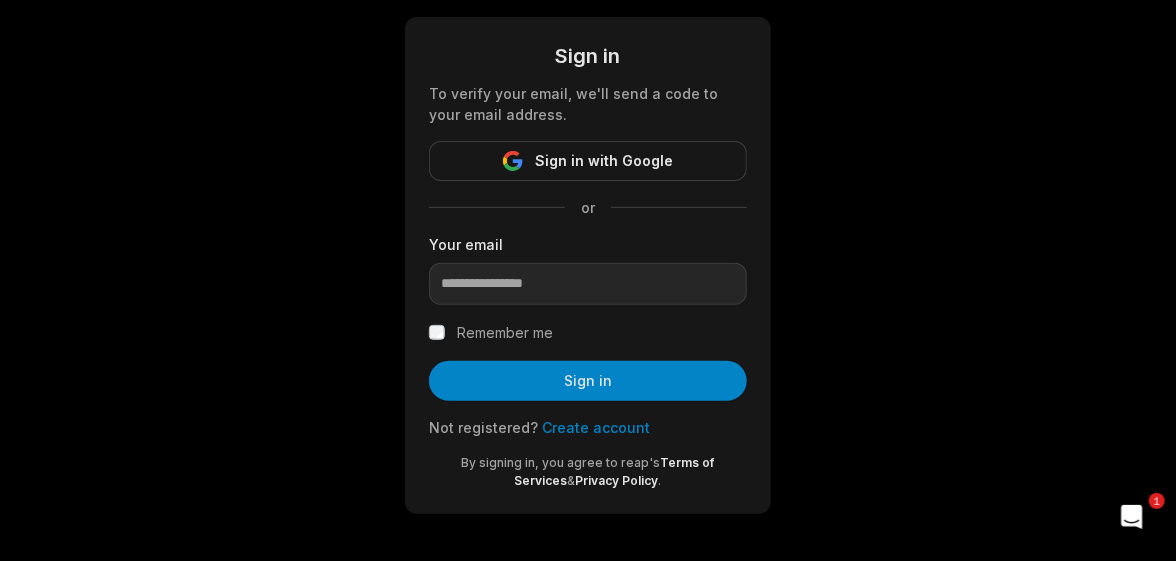 click on "Create account" at bounding box center (596, 427) 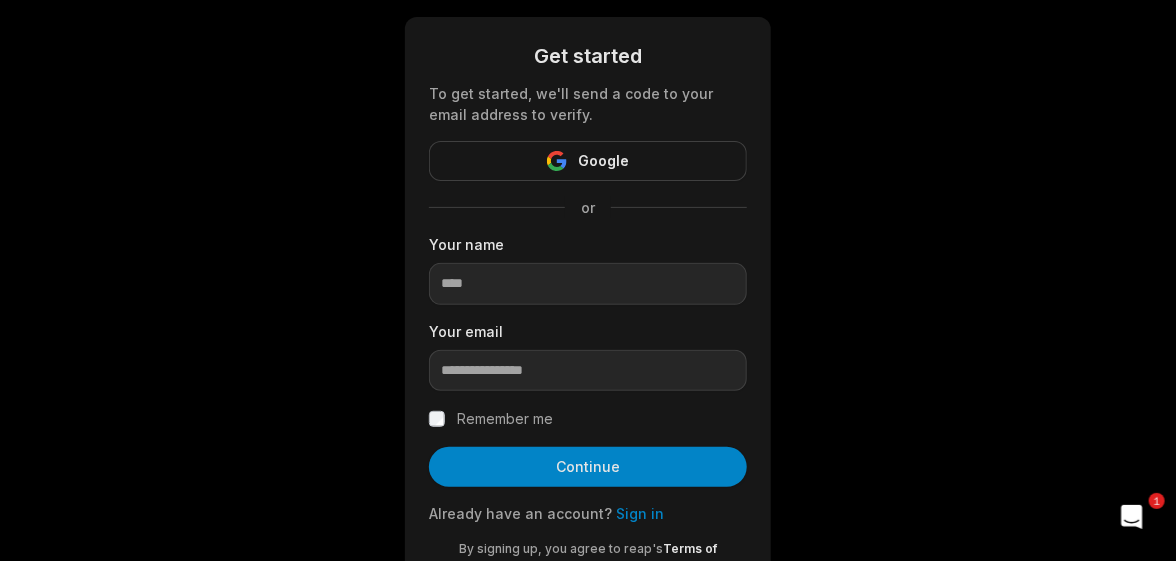scroll, scrollTop: 0, scrollLeft: 0, axis: both 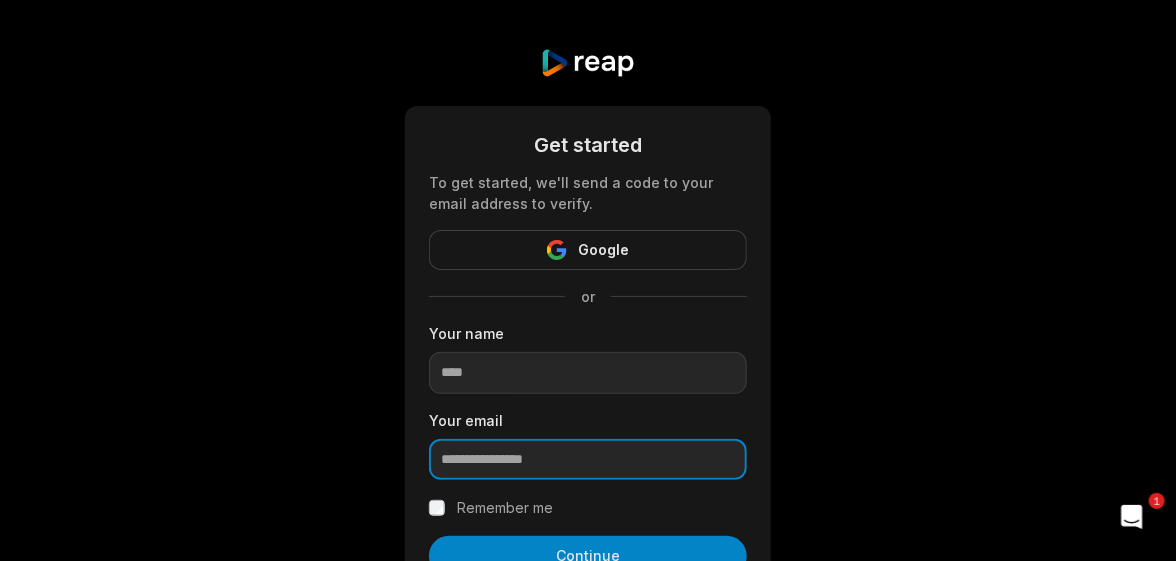 click at bounding box center [588, 460] 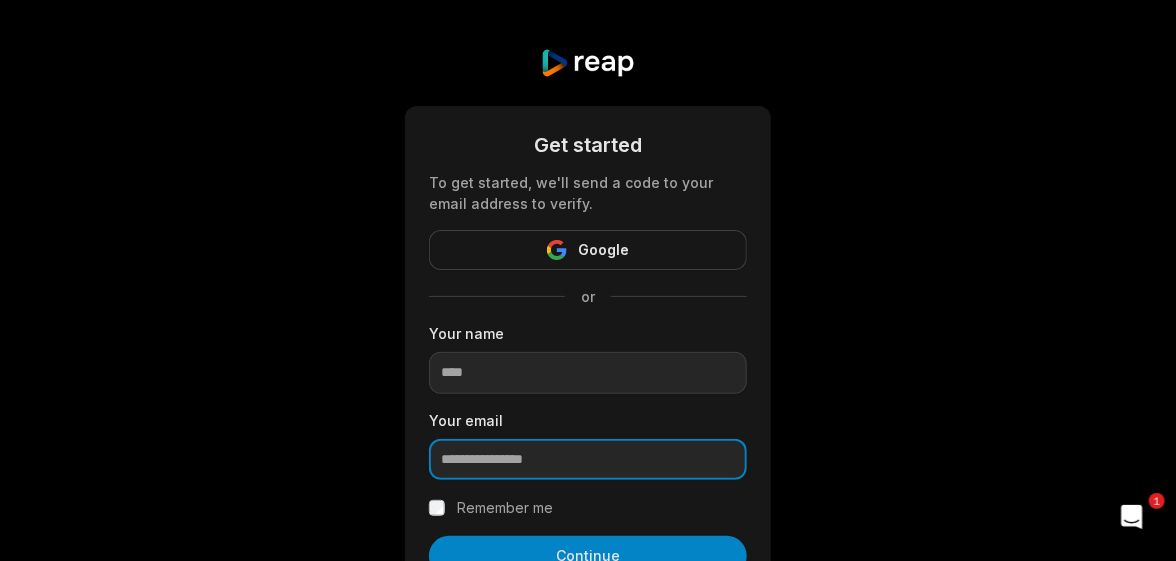 paste on "**********" 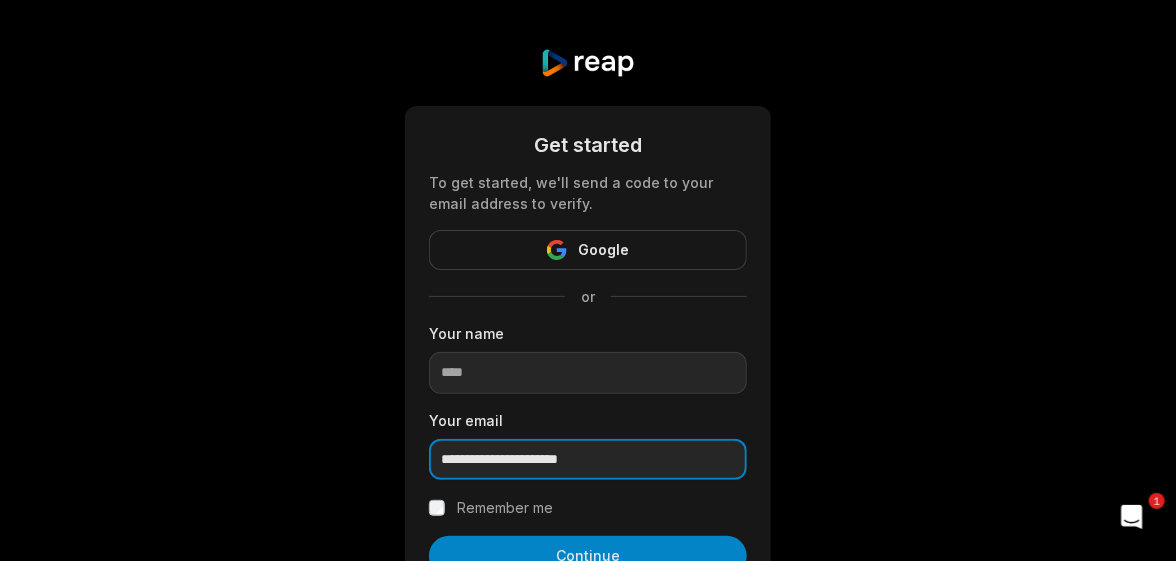 drag, startPoint x: 607, startPoint y: 458, endPoint x: 547, endPoint y: 460, distance: 60.033325 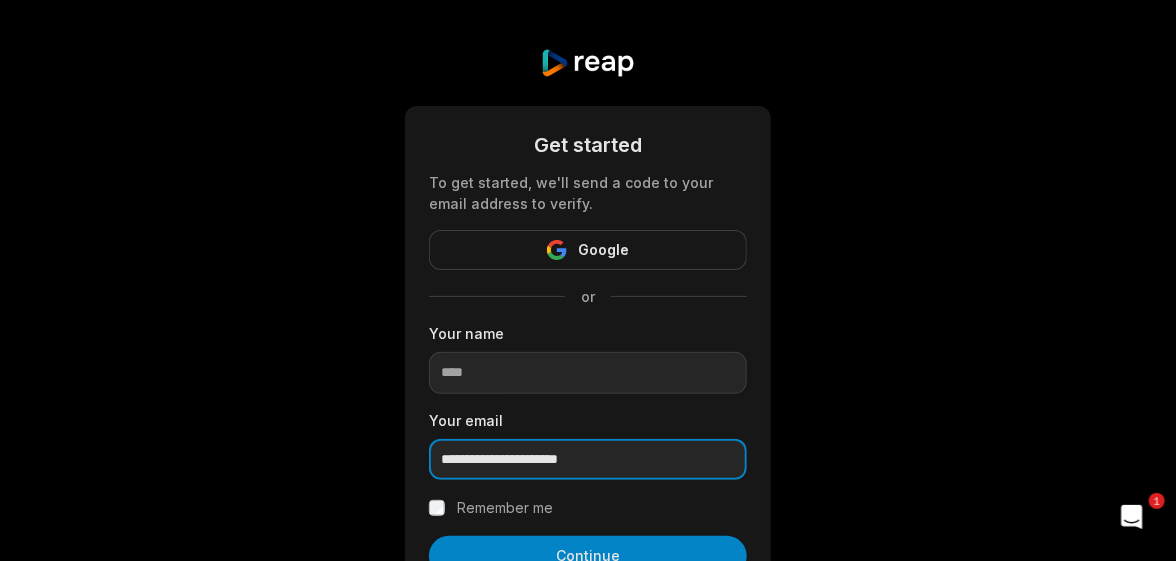 click on "**********" at bounding box center [588, 460] 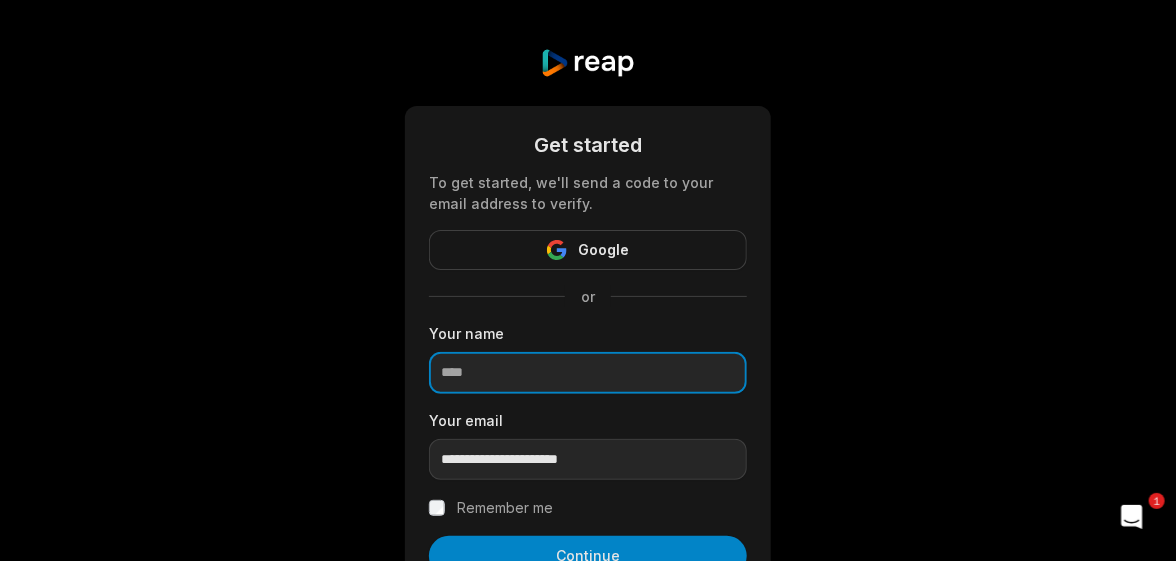 click at bounding box center [588, 373] 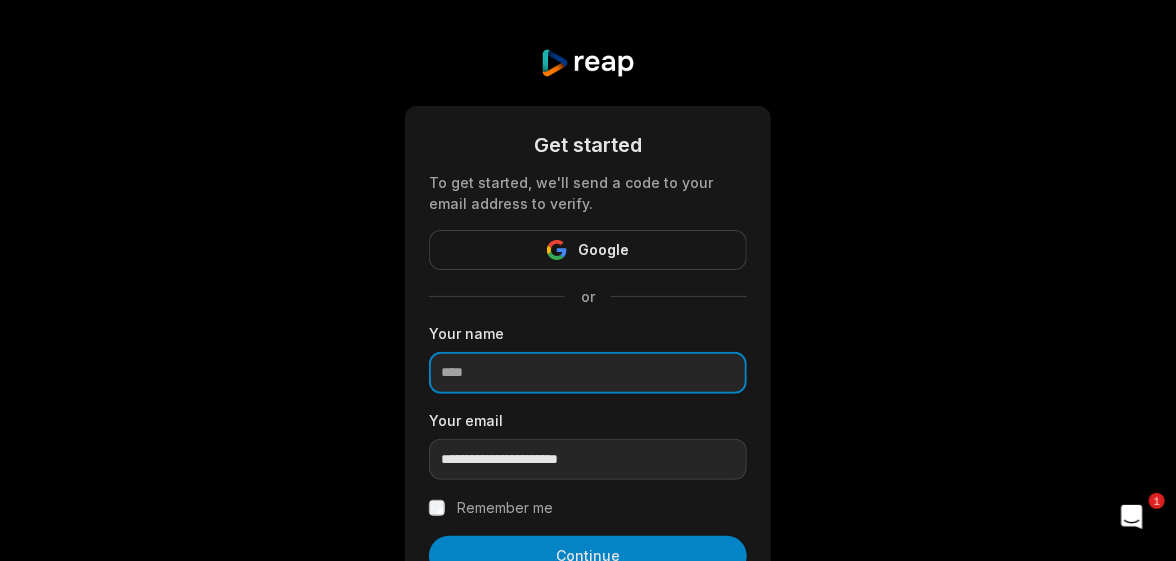 paste on "**********" 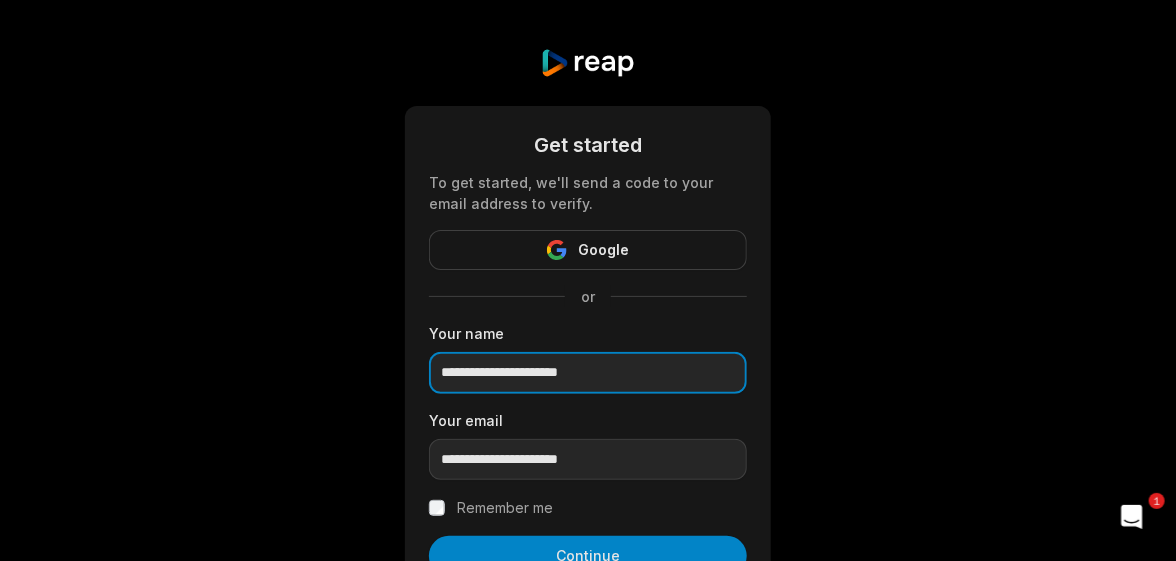 type on "**********" 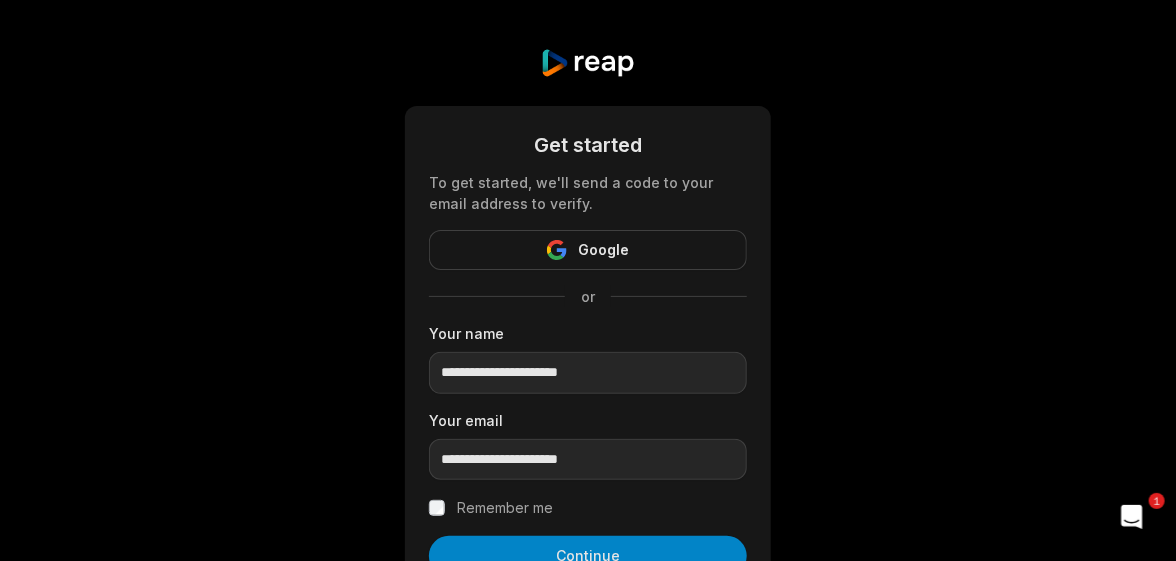 click on "**********" at bounding box center (588, 368) 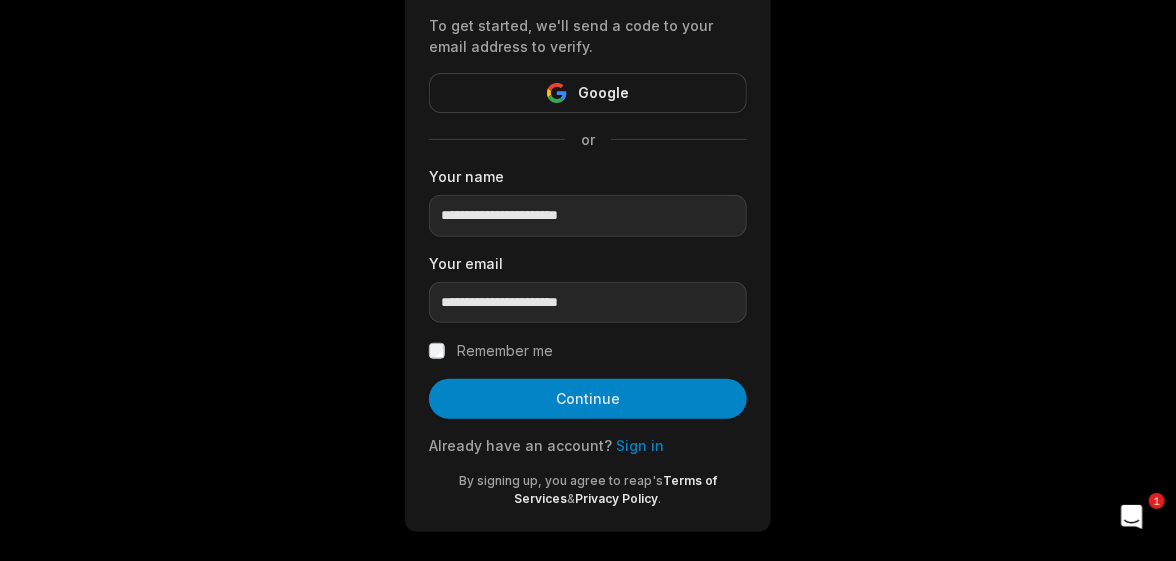 scroll, scrollTop: 175, scrollLeft: 0, axis: vertical 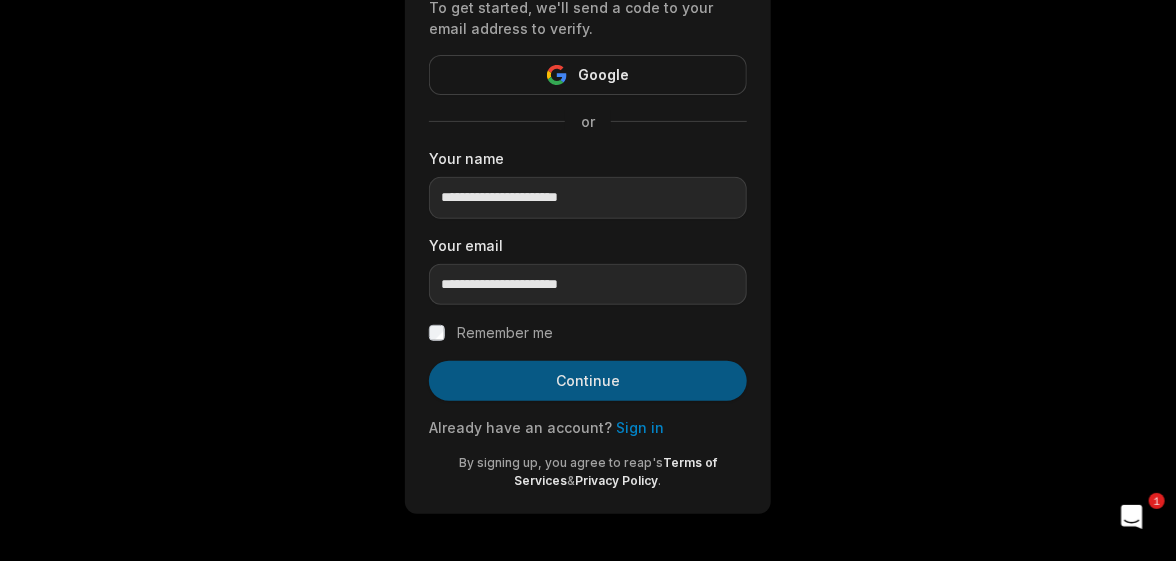 click on "Continue" at bounding box center (588, 381) 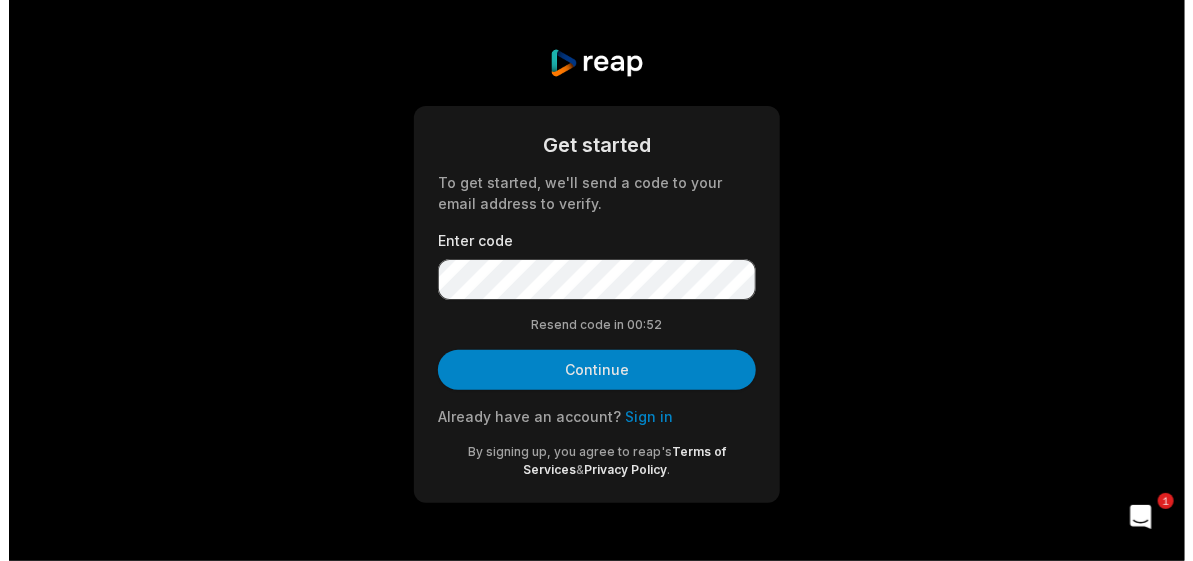 scroll, scrollTop: 0, scrollLeft: 0, axis: both 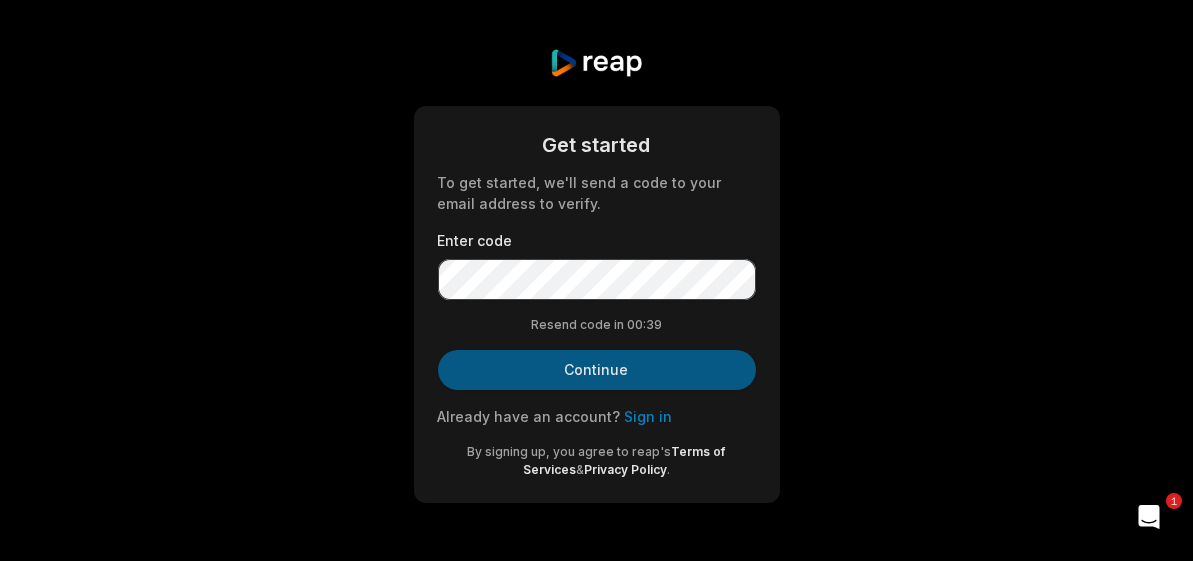 click on "Continue" at bounding box center (597, 370) 